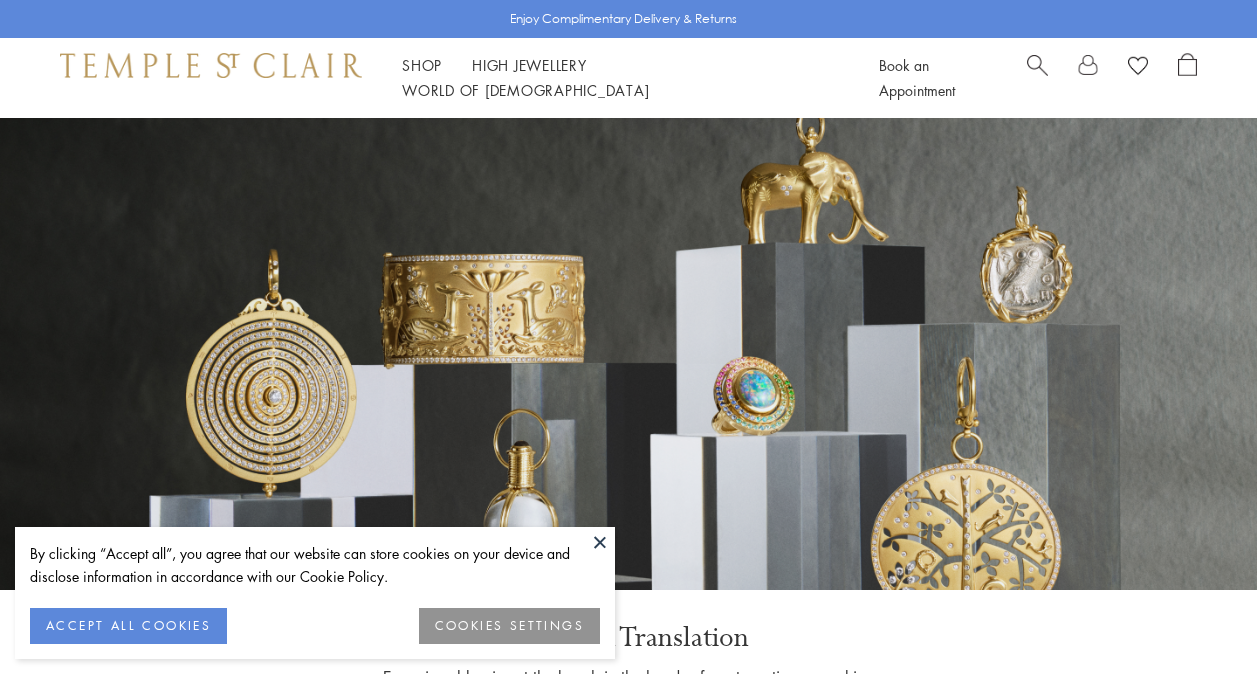 scroll, scrollTop: 0, scrollLeft: 0, axis: both 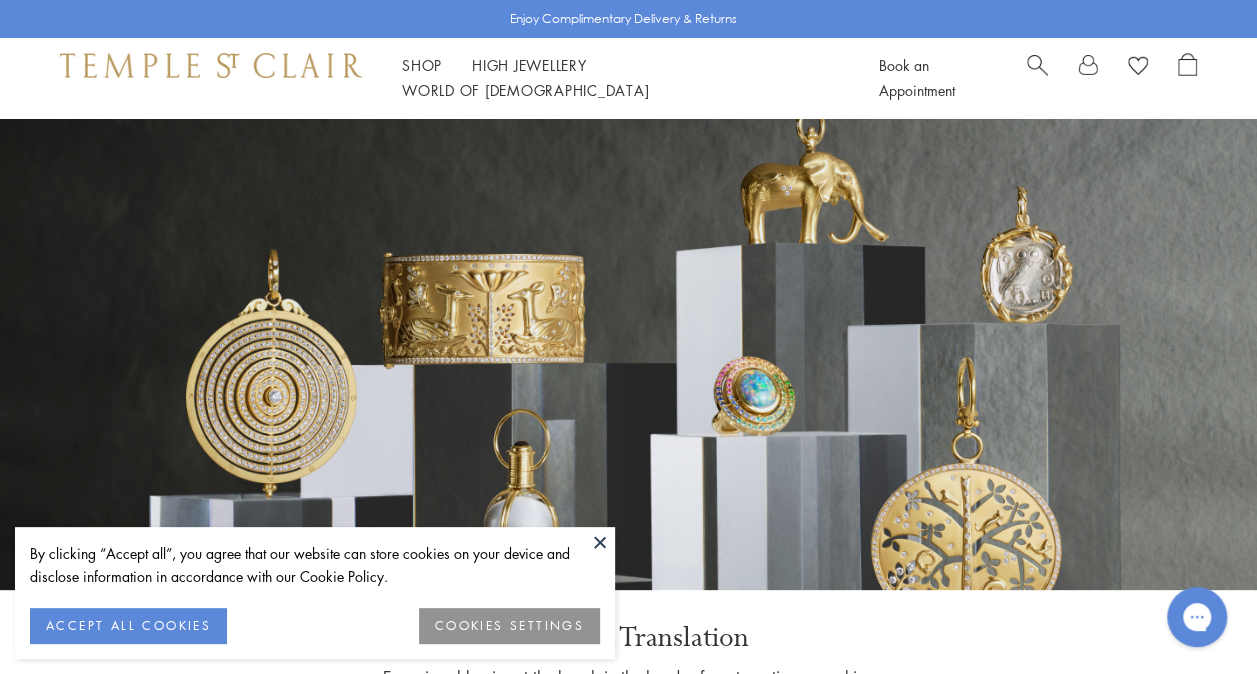 click at bounding box center [628, 354] 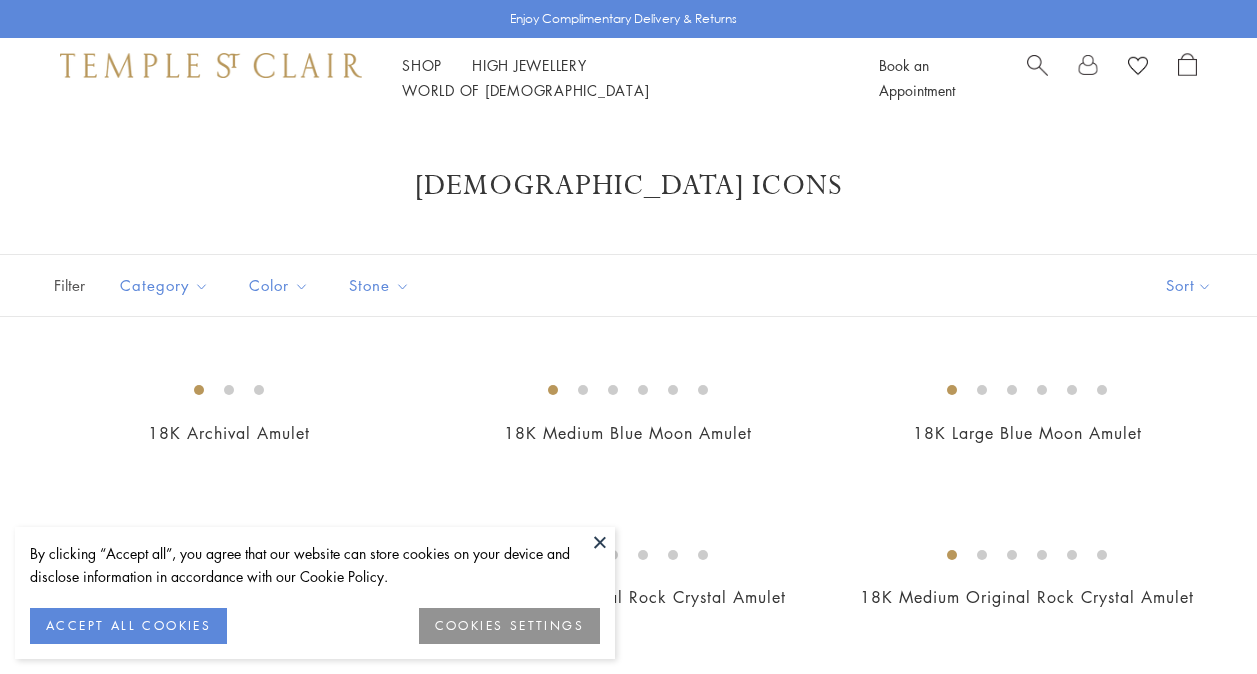 scroll, scrollTop: 157, scrollLeft: 0, axis: vertical 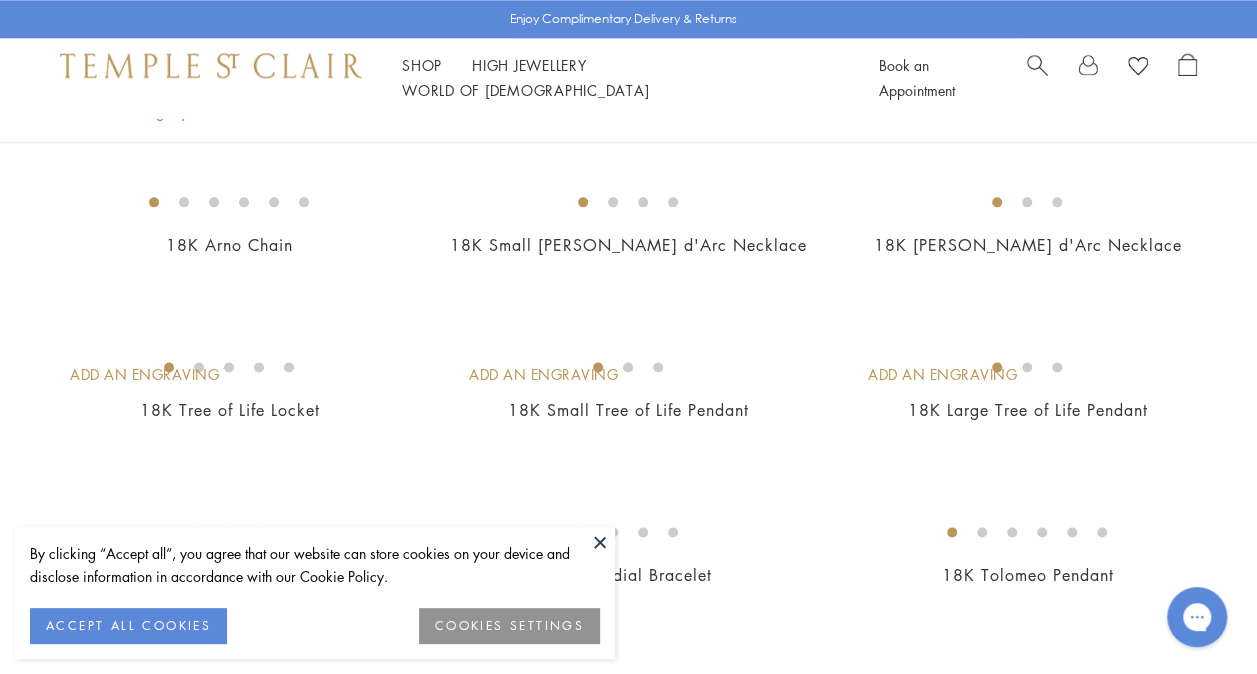 click at bounding box center [600, 542] 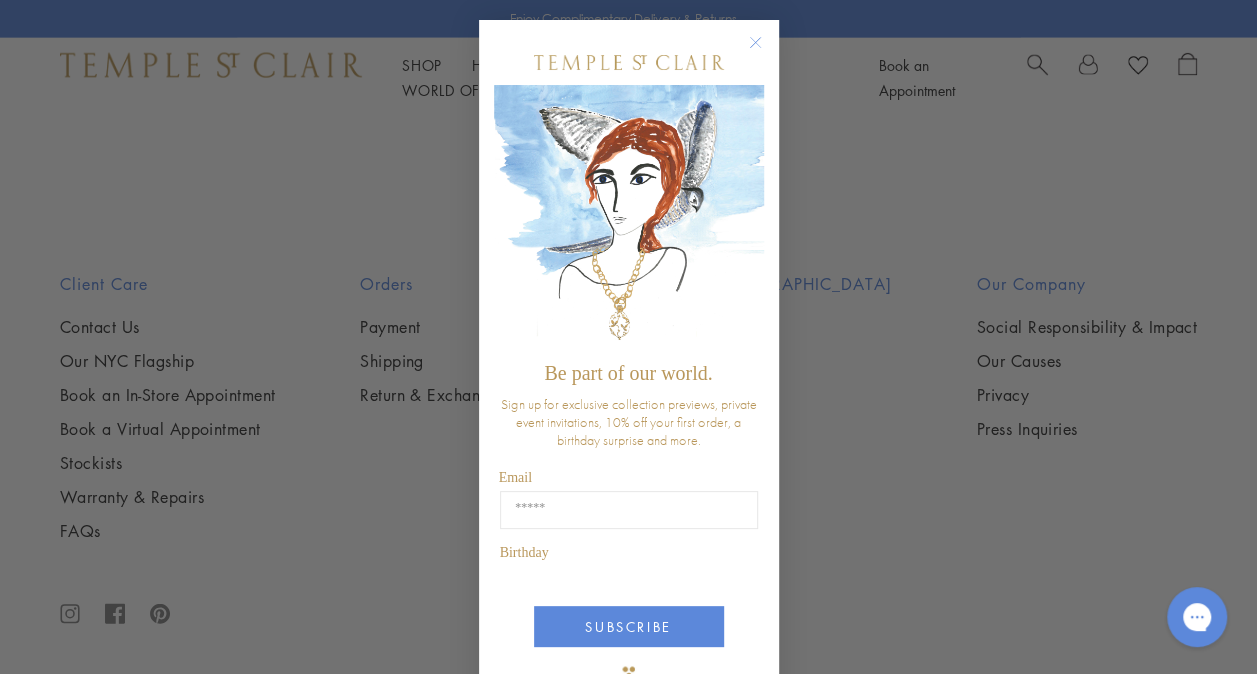scroll, scrollTop: 2200, scrollLeft: 0, axis: vertical 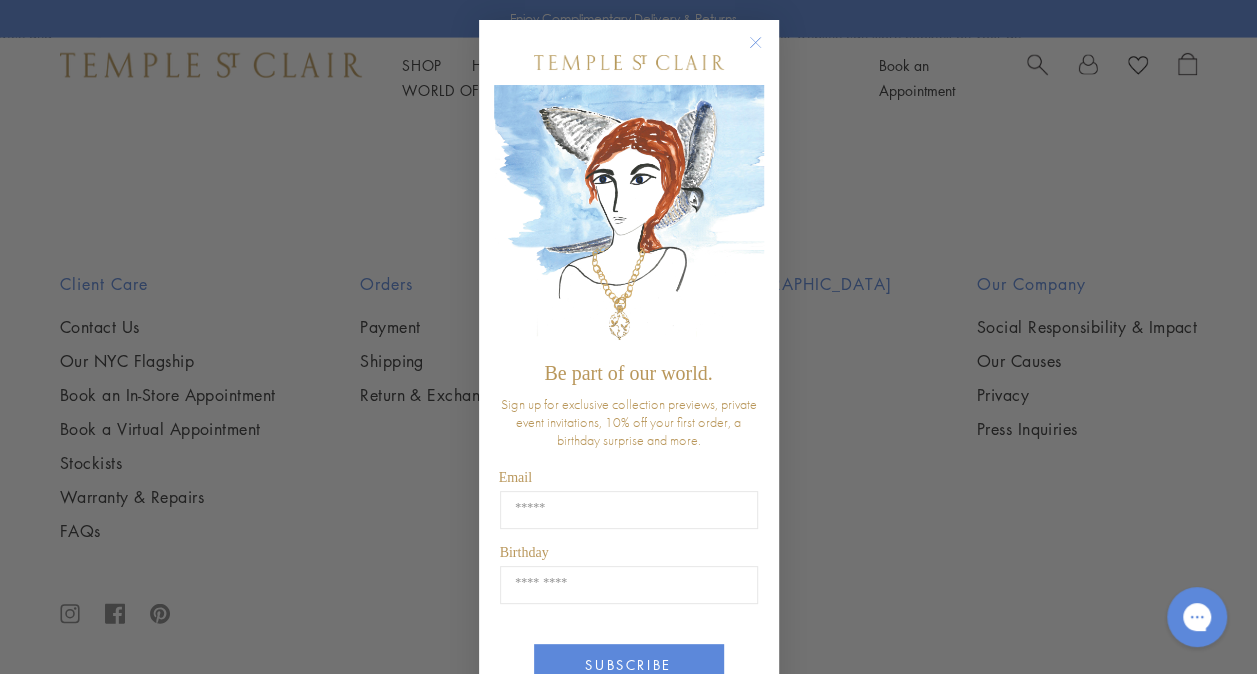 drag, startPoint x: 739, startPoint y: 42, endPoint x: 770, endPoint y: 56, distance: 34.0147 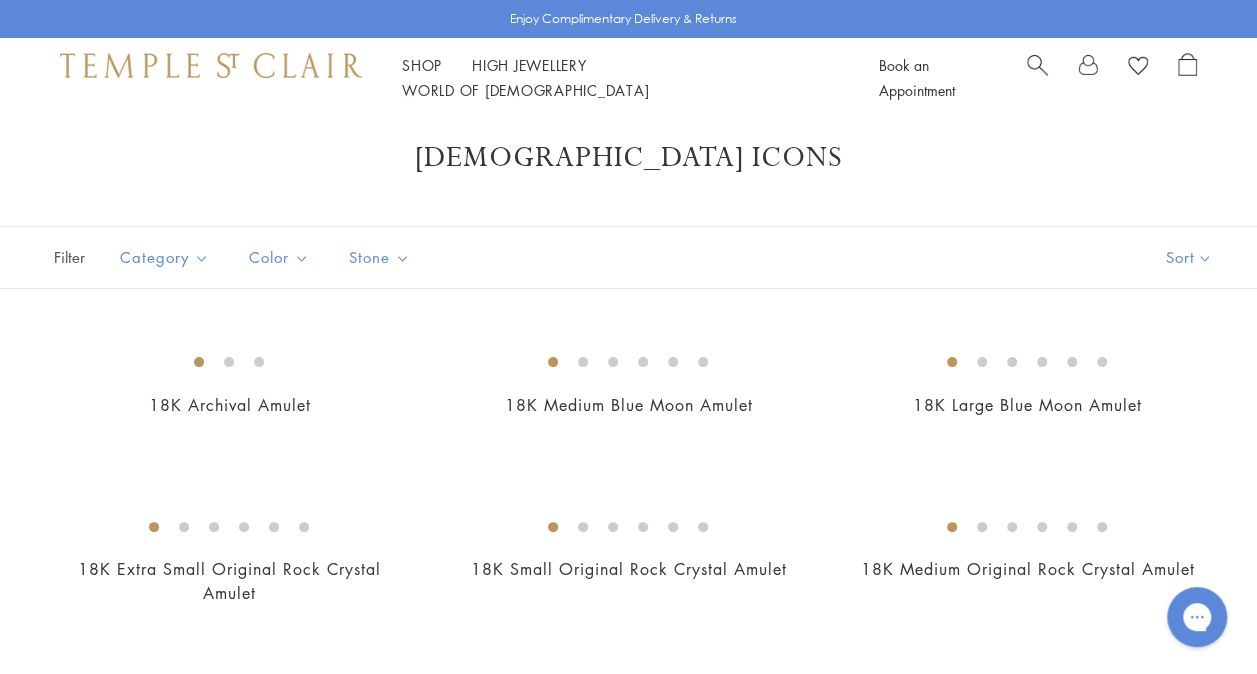 scroll, scrollTop: 0, scrollLeft: 0, axis: both 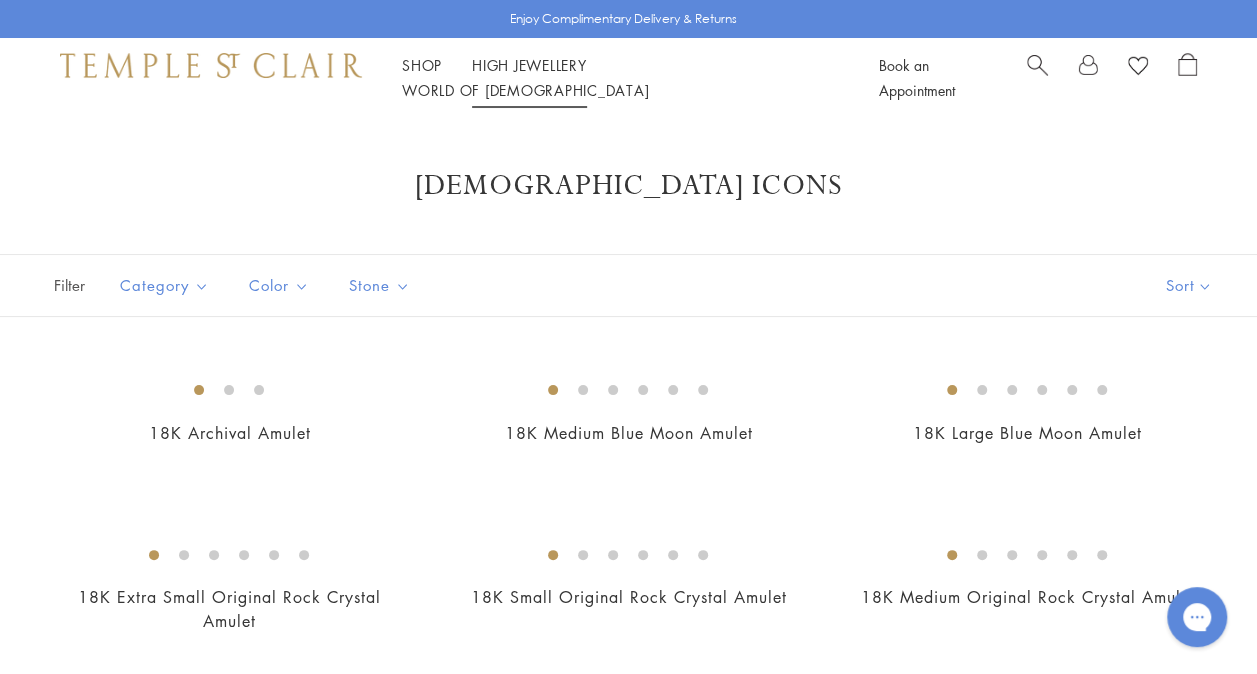 click on "High Jewellery High Jewellery" at bounding box center [529, 65] 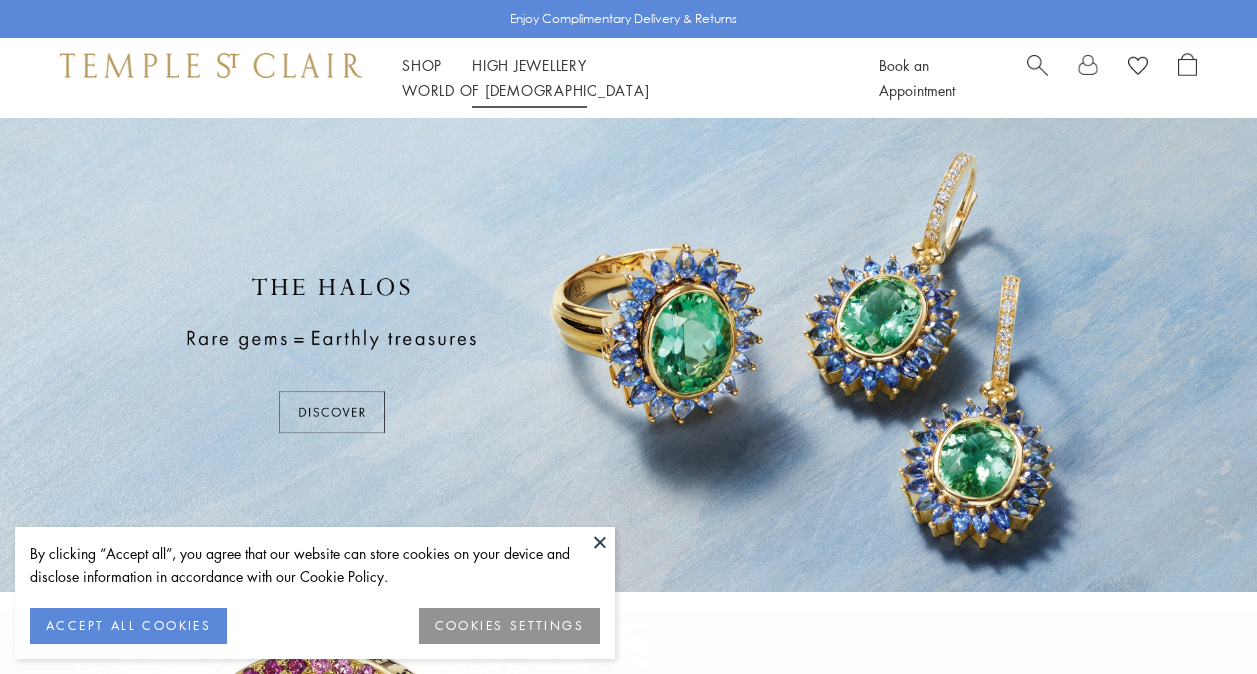 scroll, scrollTop: 0, scrollLeft: 0, axis: both 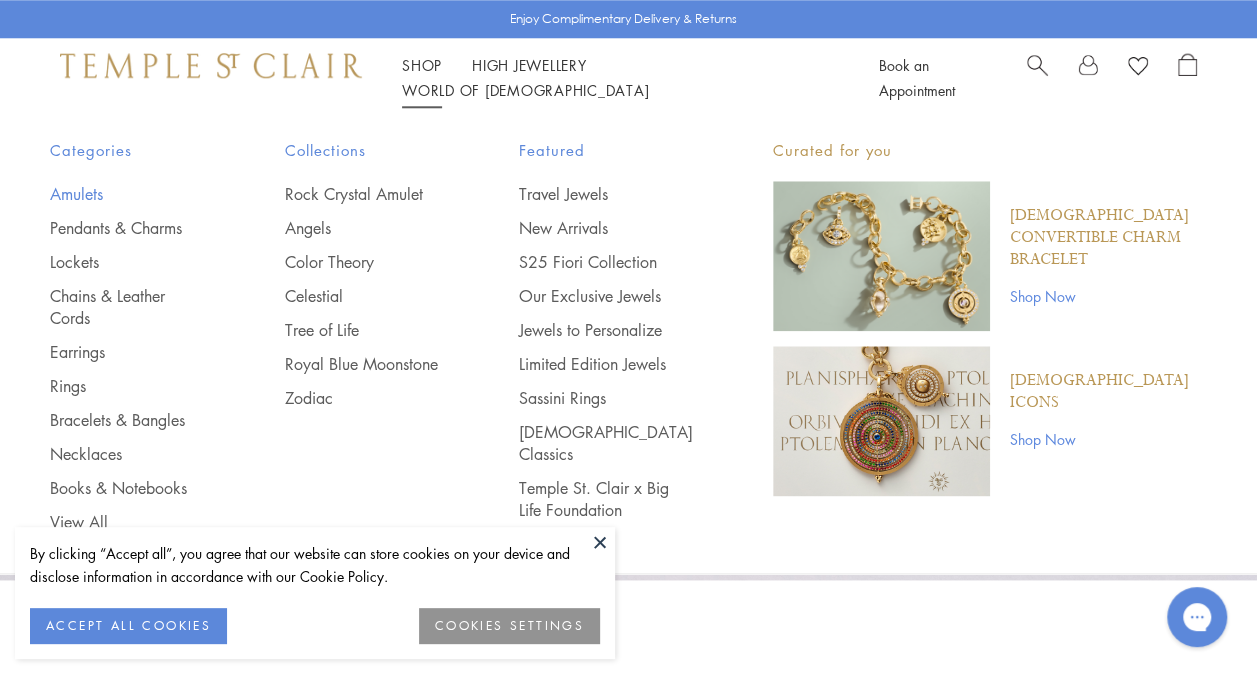click on "Amulets" at bounding box center [127, 194] 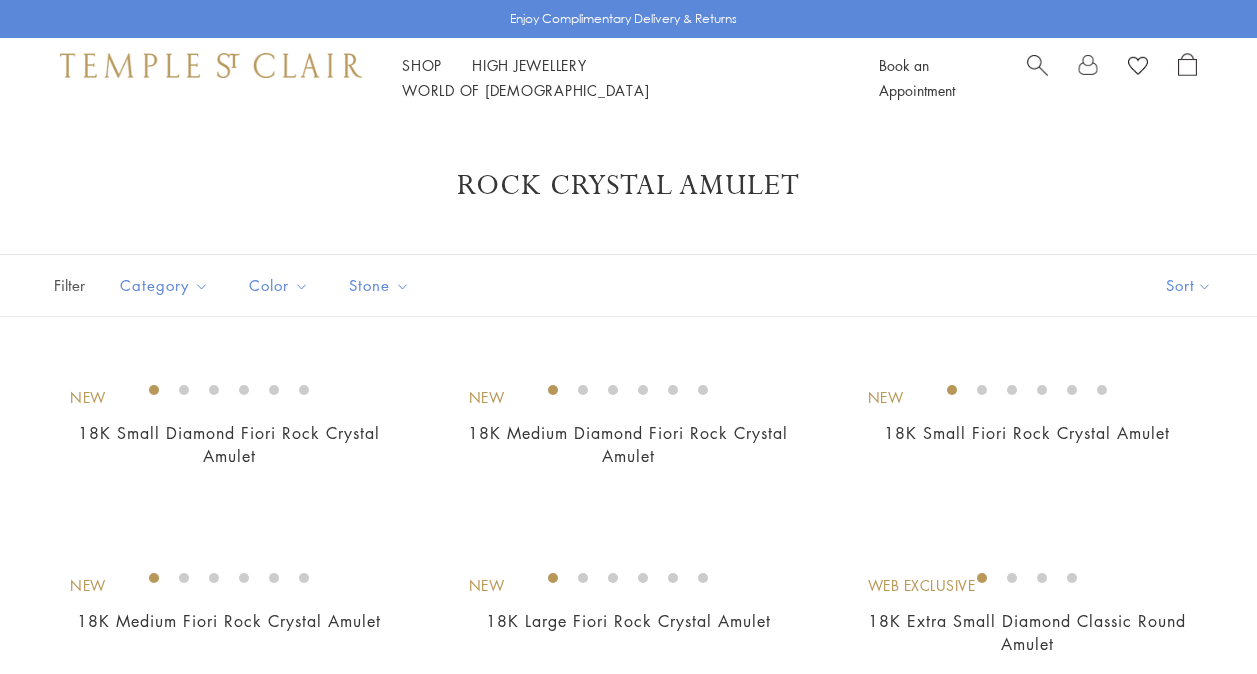 scroll, scrollTop: 200, scrollLeft: 0, axis: vertical 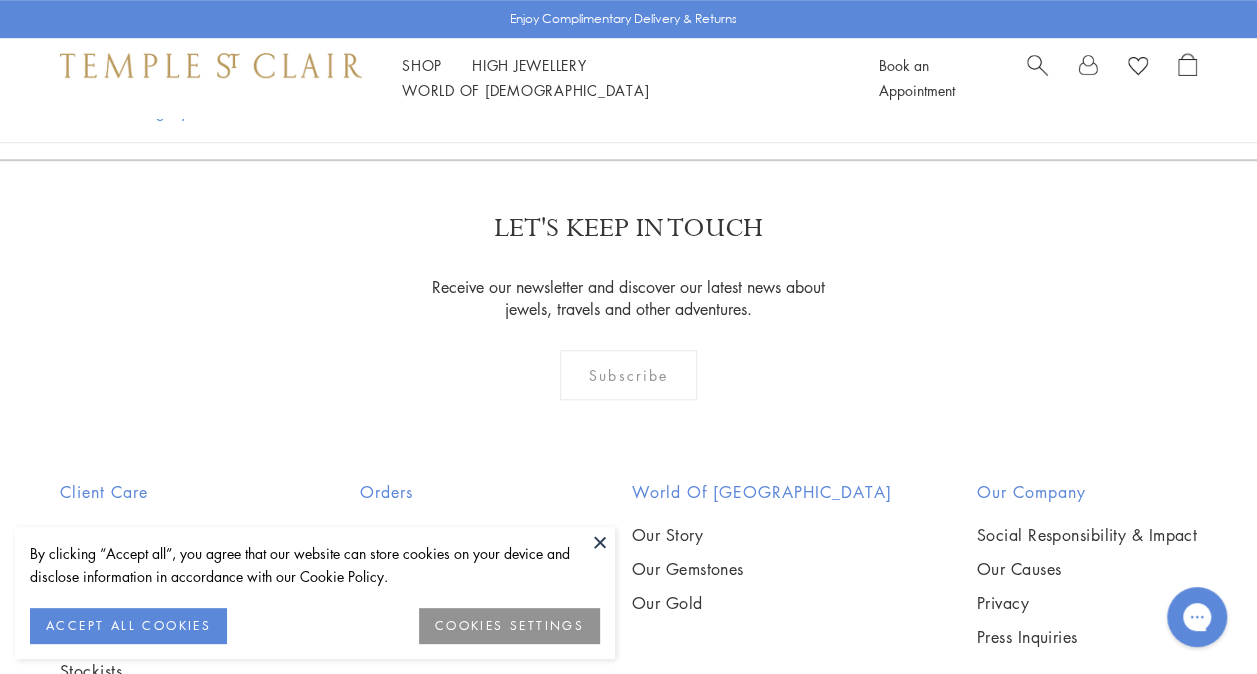 click at bounding box center [600, 542] 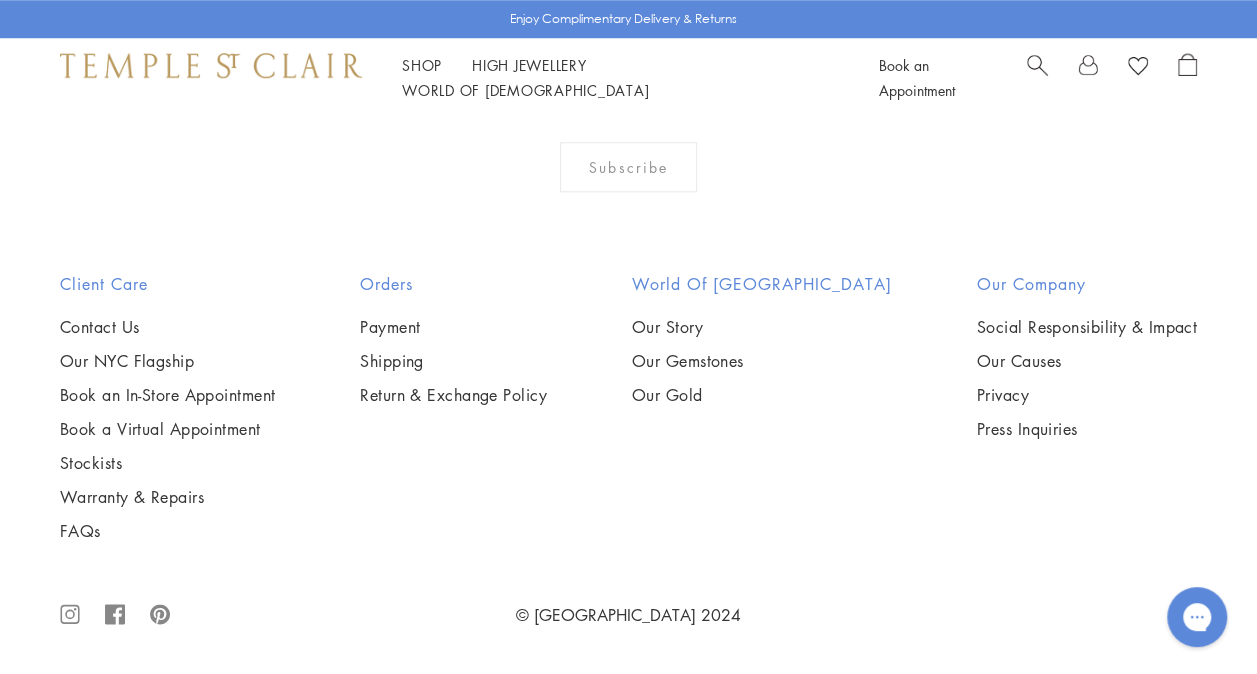 scroll, scrollTop: 9400, scrollLeft: 0, axis: vertical 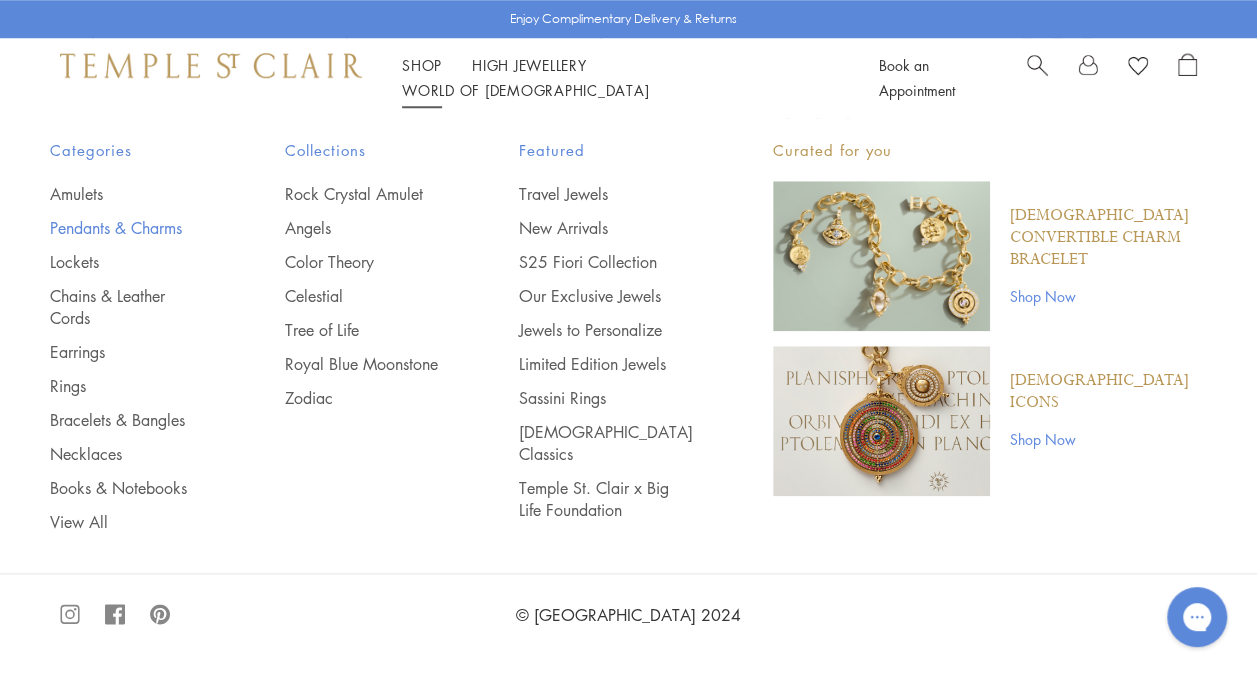 click on "Pendants & Charms" at bounding box center [127, 228] 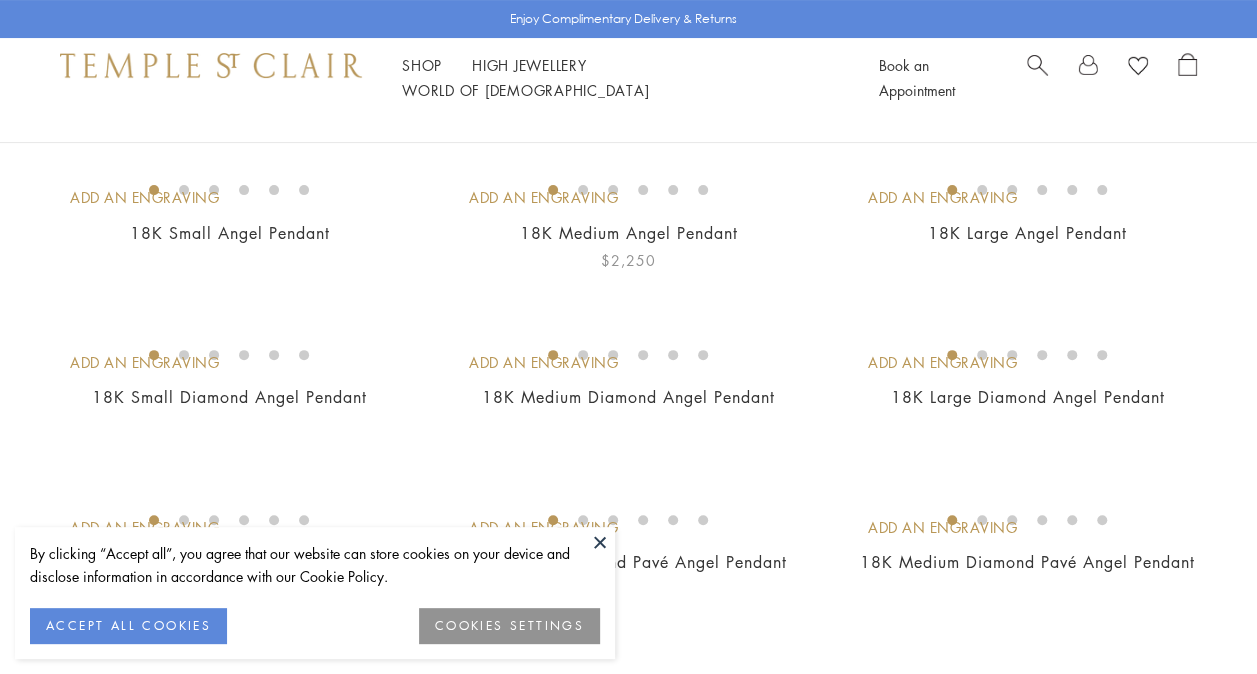 scroll, scrollTop: 200, scrollLeft: 0, axis: vertical 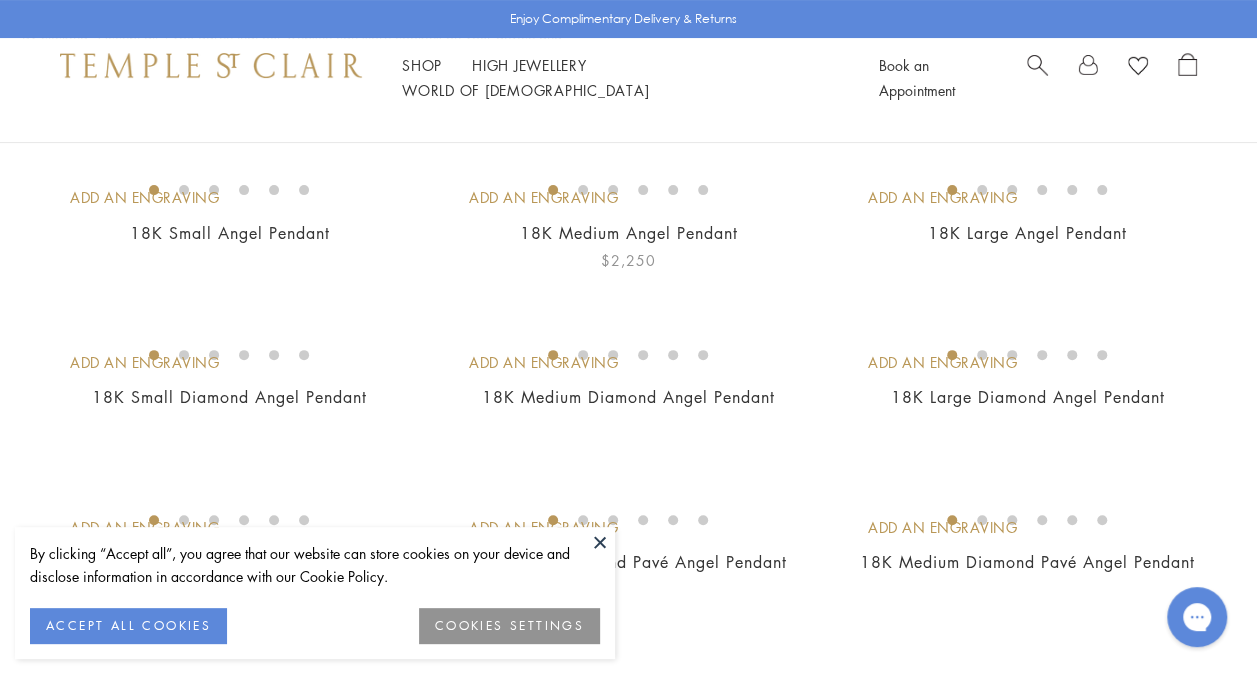drag, startPoint x: 597, startPoint y: 543, endPoint x: 646, endPoint y: 532, distance: 50.219517 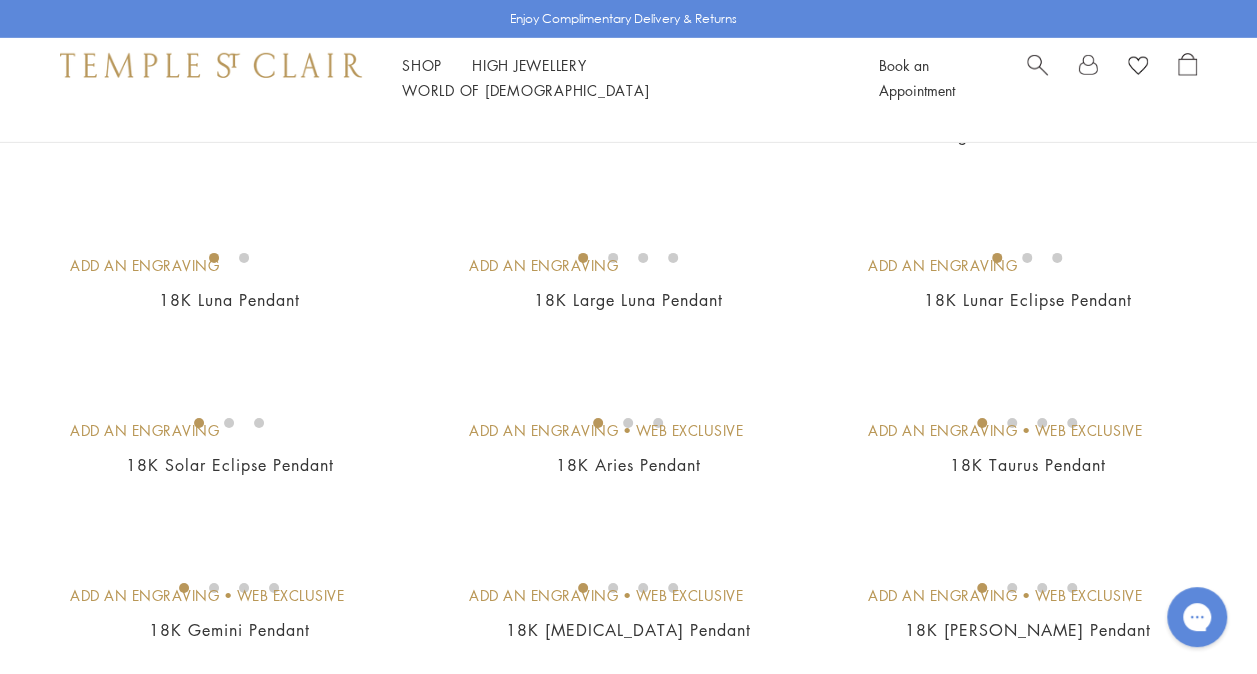 scroll, scrollTop: 3200, scrollLeft: 0, axis: vertical 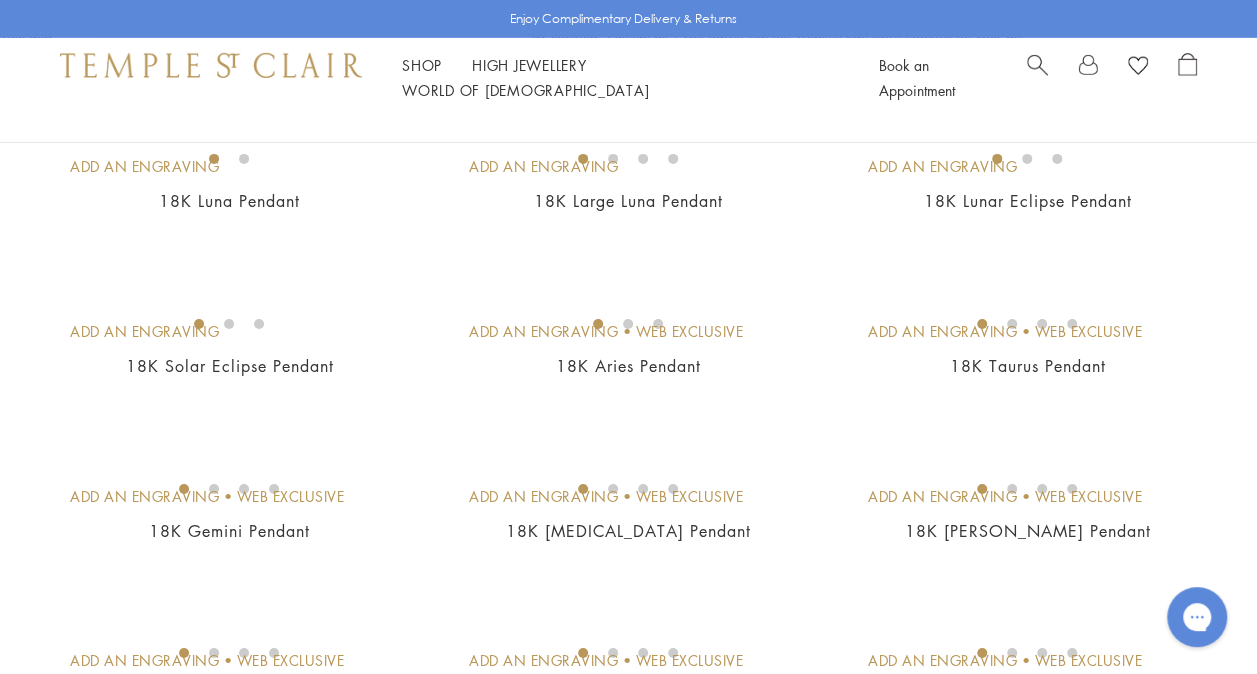 click at bounding box center [0, 0] 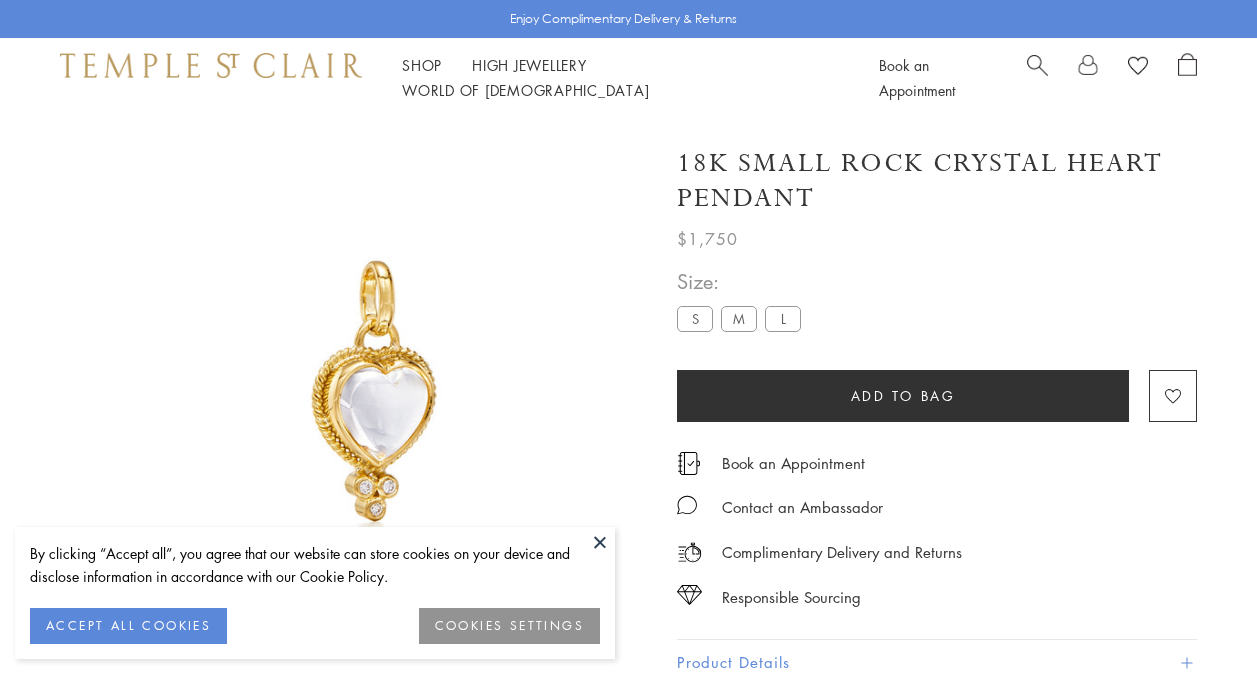 scroll, scrollTop: 0, scrollLeft: 0, axis: both 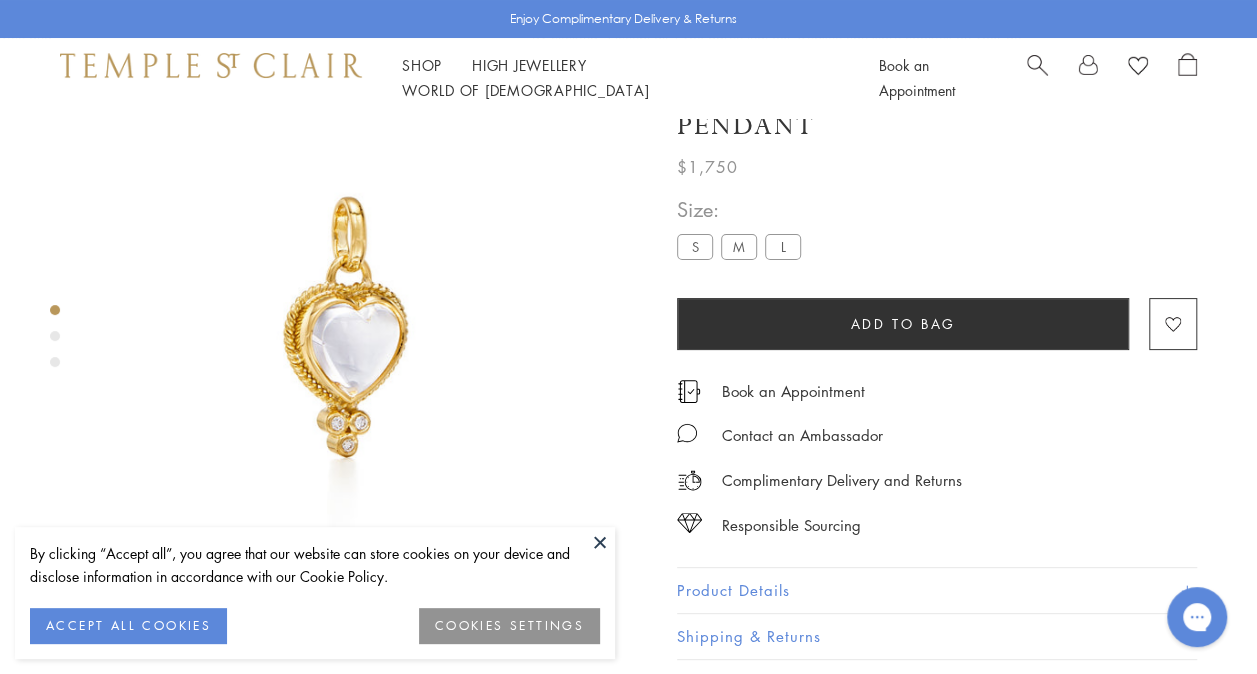 click at bounding box center (345, 327) 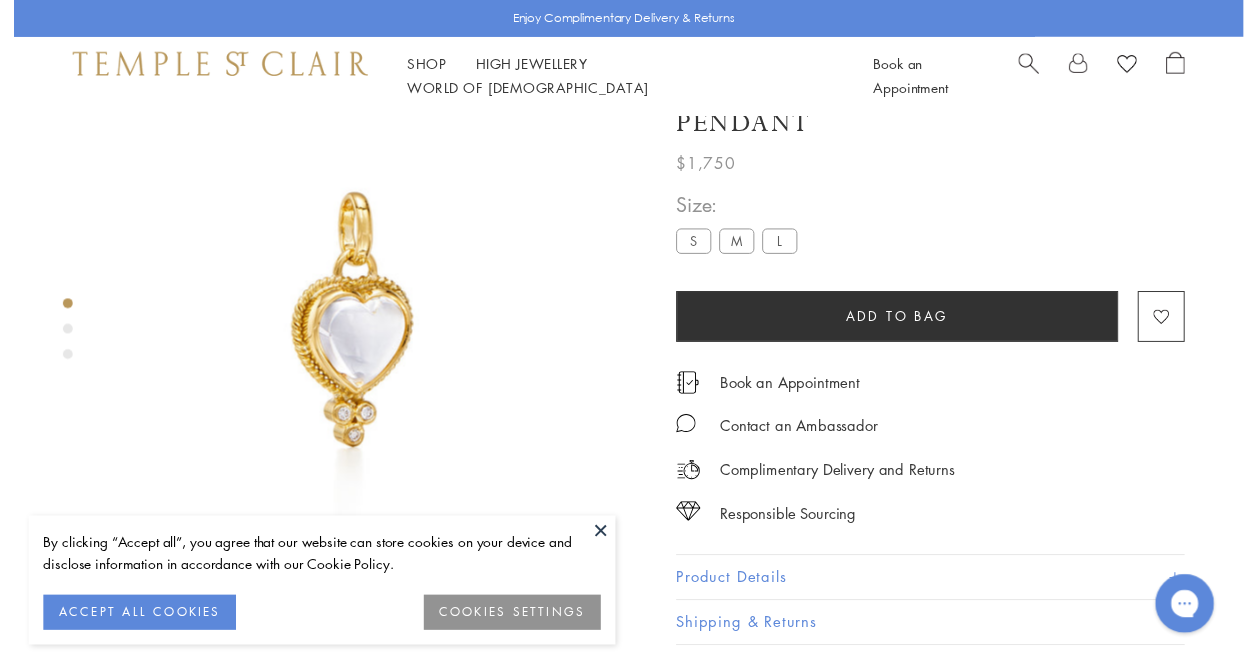 scroll, scrollTop: 79, scrollLeft: 0, axis: vertical 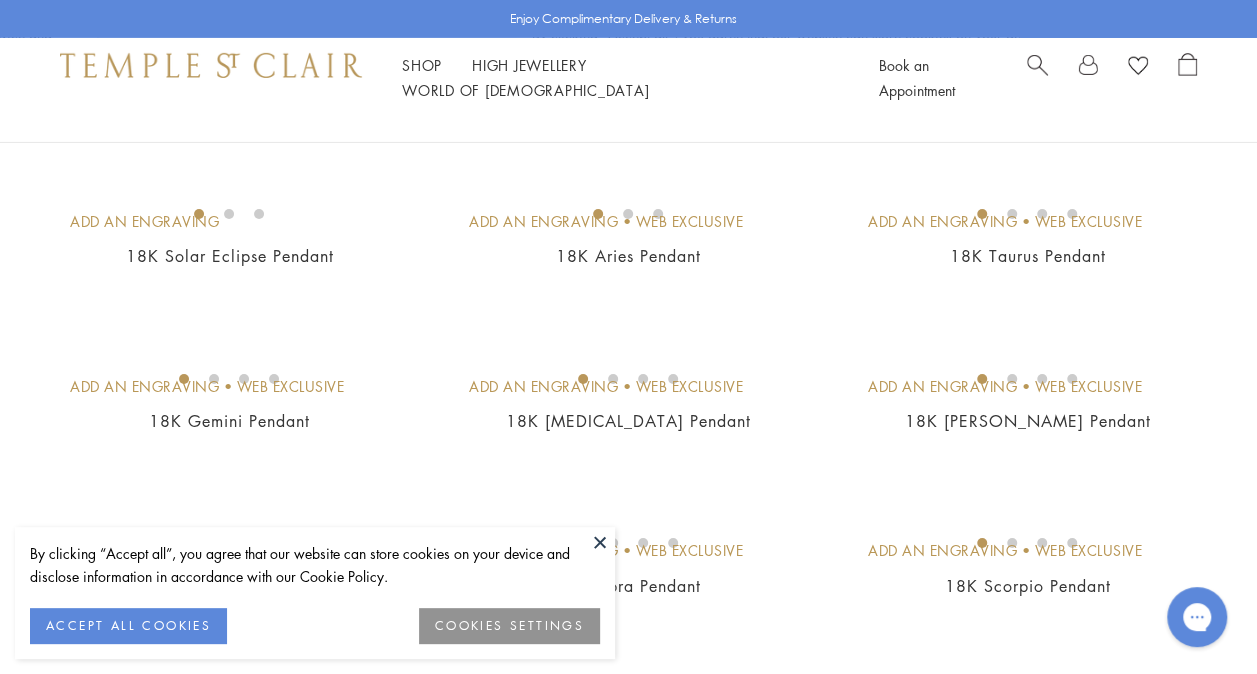 click at bounding box center (600, 542) 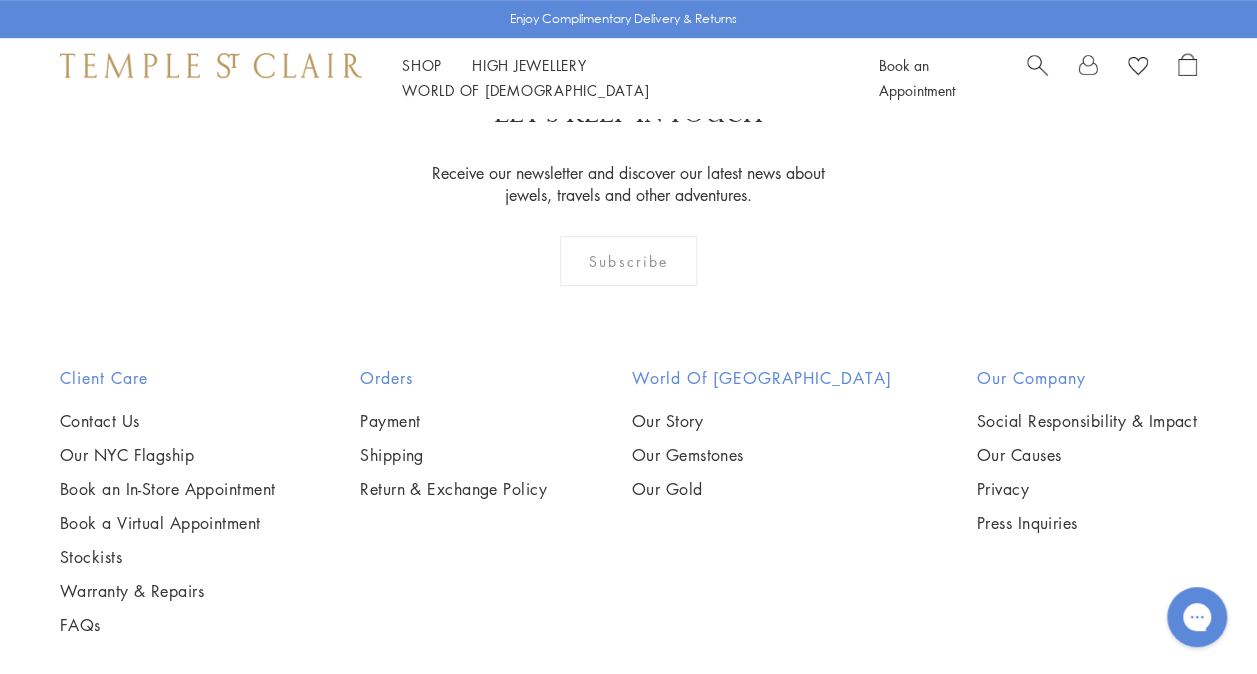 scroll, scrollTop: 4210, scrollLeft: 0, axis: vertical 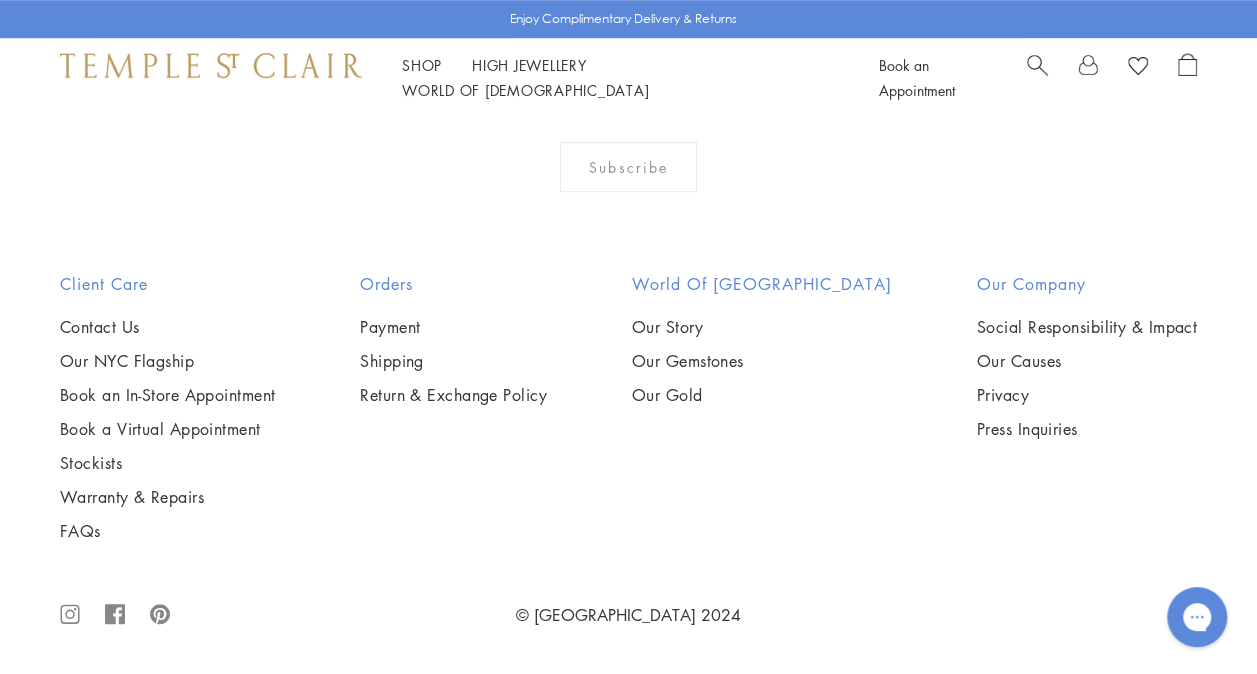 click at bounding box center [0, 0] 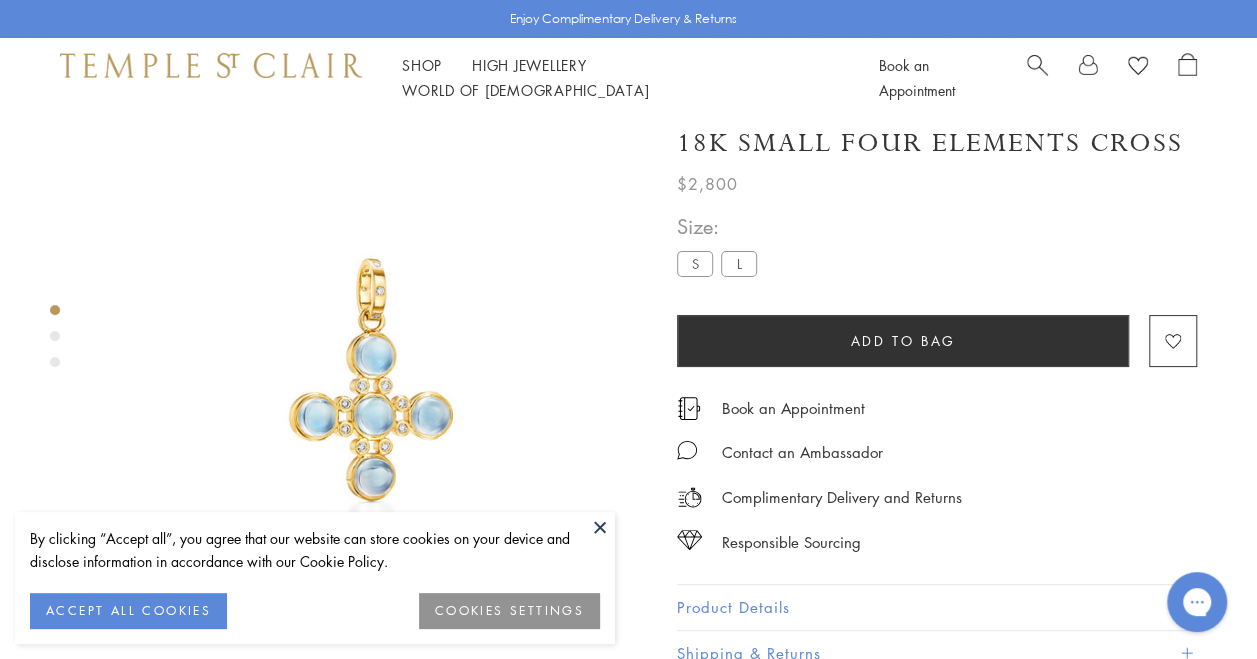 scroll, scrollTop: 110, scrollLeft: 0, axis: vertical 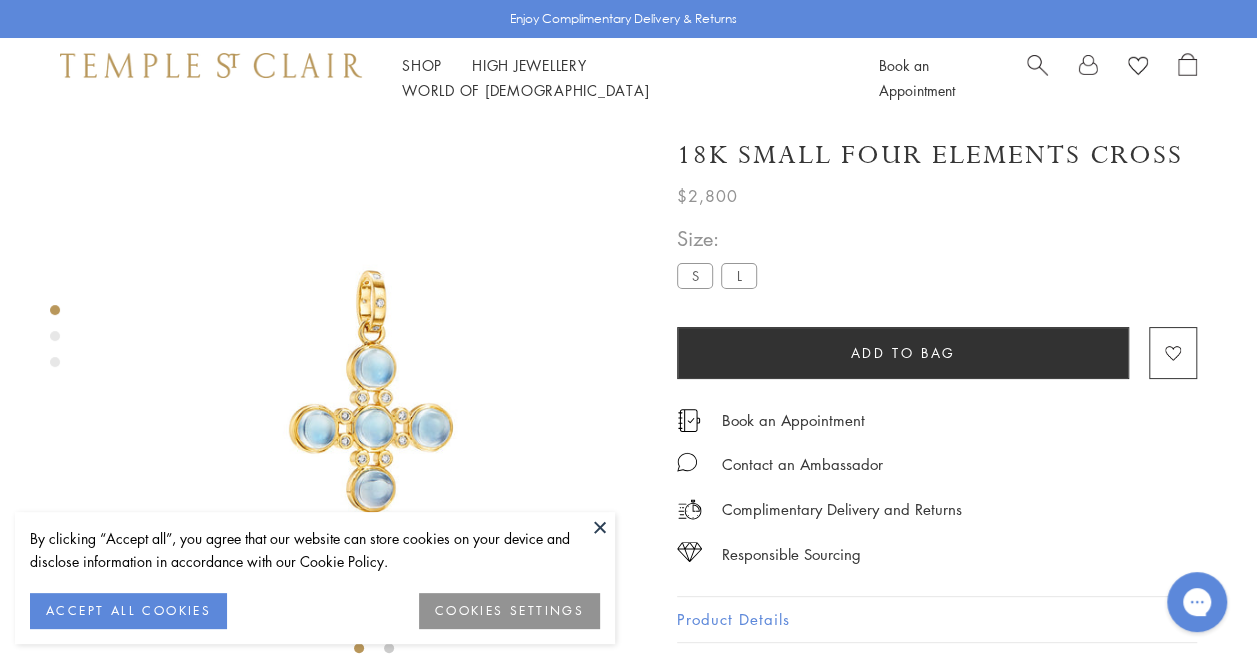 click on "Shop Shop
Categories Amulets   Pendants & Charms   Lockets   Chains & Leather Cords   Earrings   Rings   Bracelets & Bangles   Necklaces   Books & Notebooks   View All   Collections Rock Crystal Amulet   Angels   Color Theory   Celestial   Tree of Life   Royal Blue Moonstone   Zodiac   Featured Travel Jewels   New Arrivals   S25 Fiori Collection   Our Exclusive Jewels   Jewels to Personalize   Limited Edition Jewels   Sassini Rings   Temple Classics   Temple St. Clair x Big Life Foundation    Curated for you
[DEMOGRAPHIC_DATA] Convertible Charm Bracelet Shop Now" at bounding box center (628, 78) 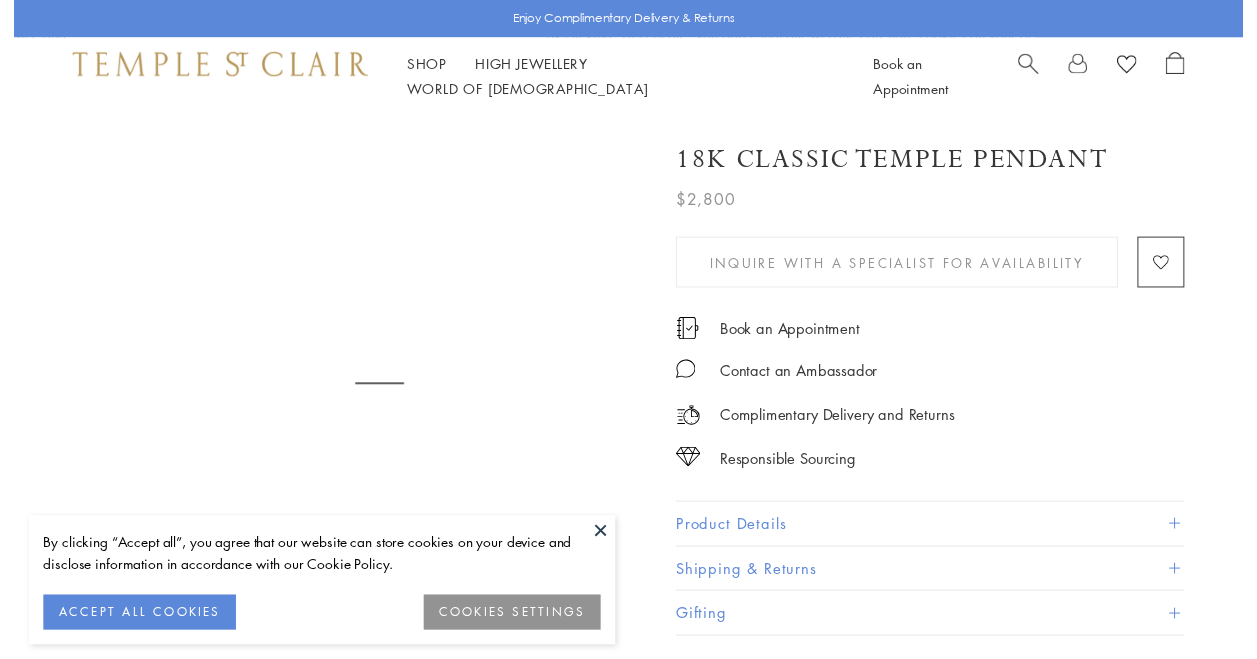 scroll, scrollTop: 0, scrollLeft: 0, axis: both 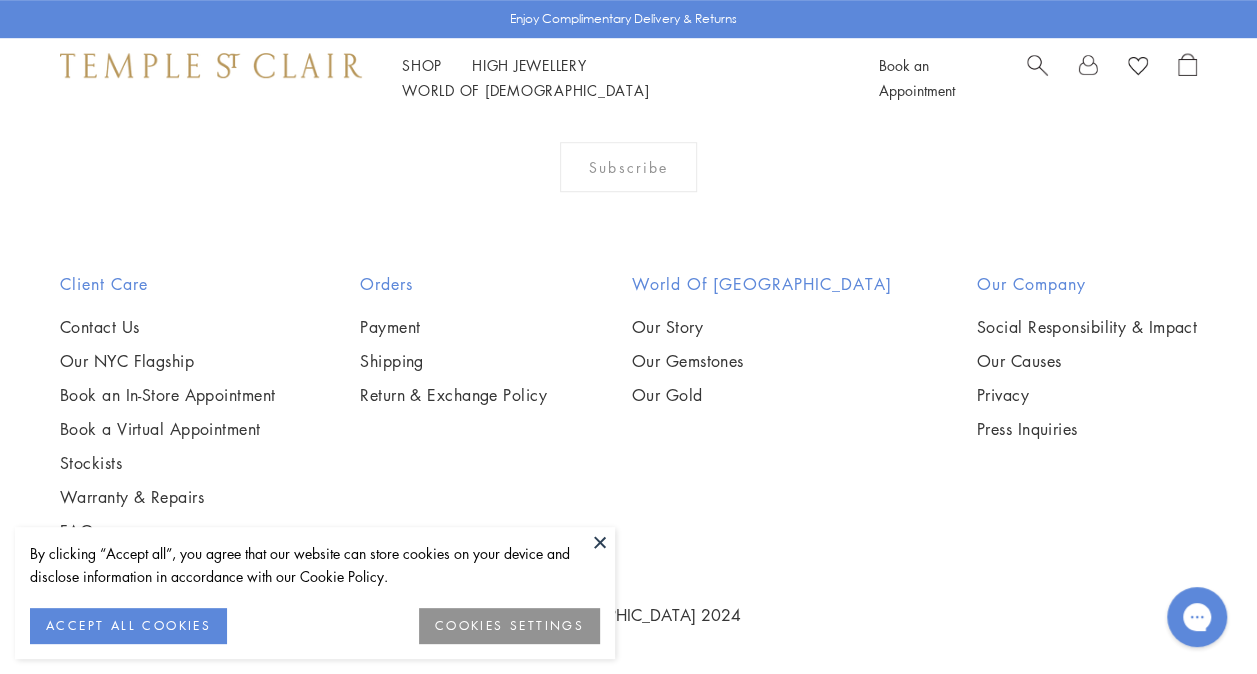 click at bounding box center [600, 542] 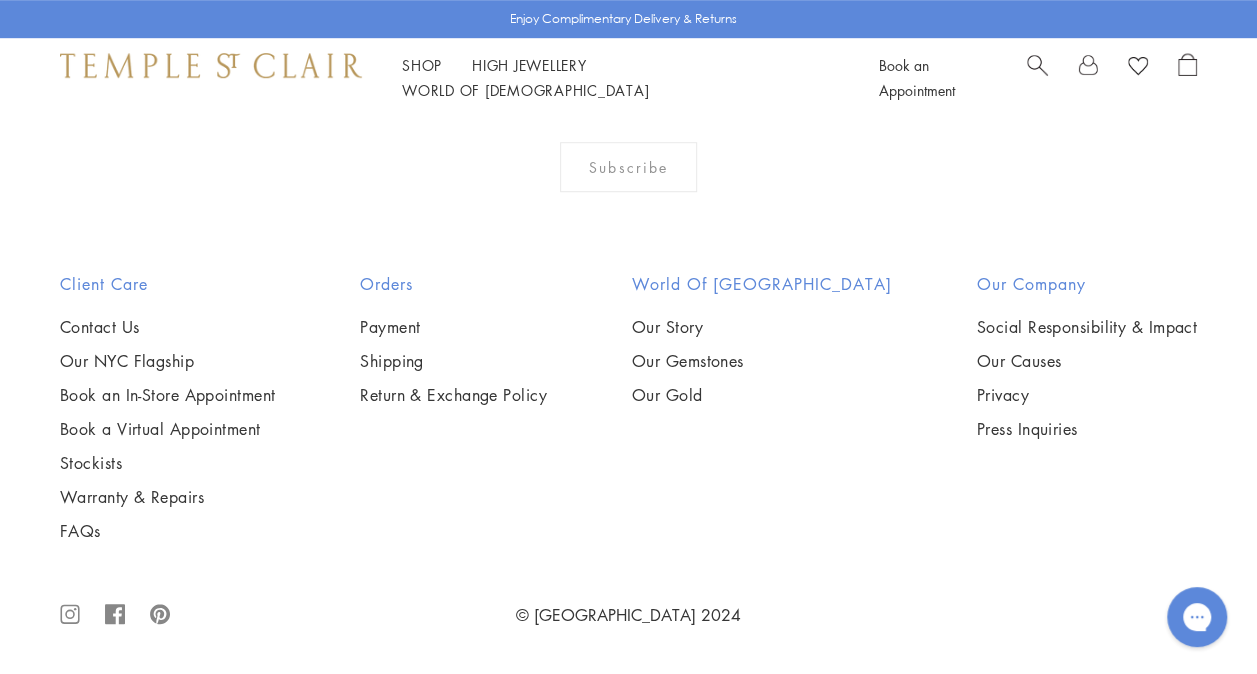 scroll, scrollTop: 11210, scrollLeft: 0, axis: vertical 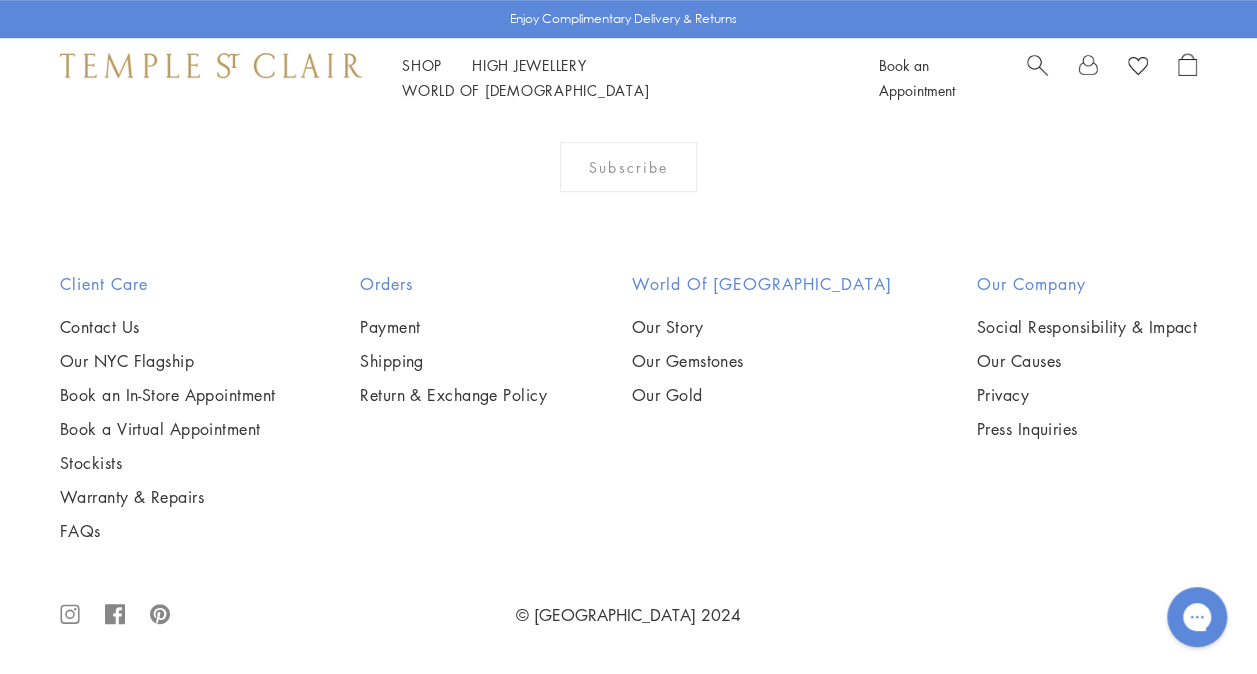 click on "2" at bounding box center (597, -157) 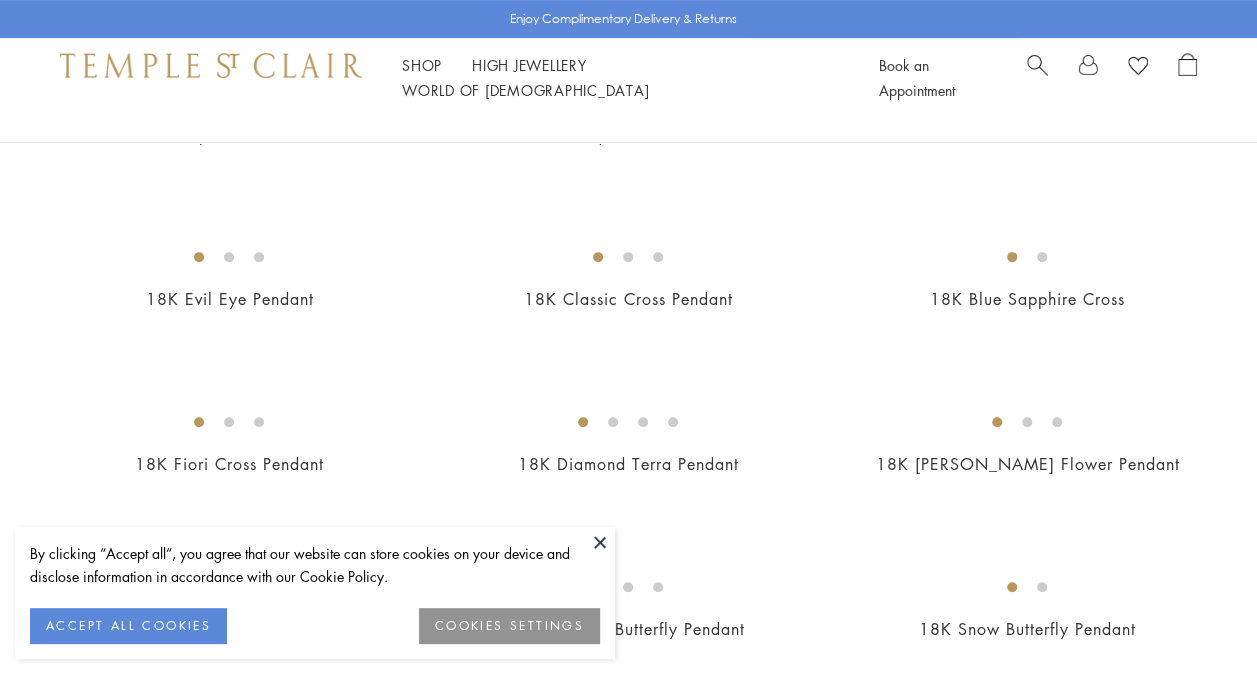 scroll, scrollTop: 0, scrollLeft: 0, axis: both 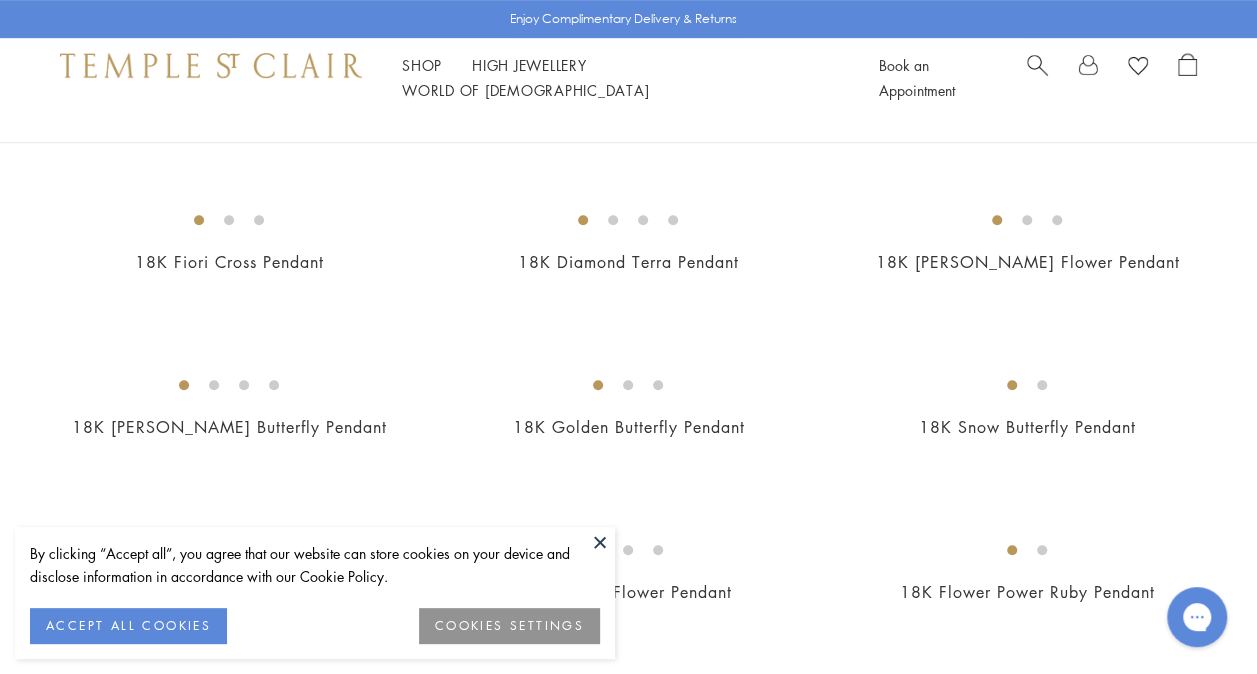 click at bounding box center [600, 542] 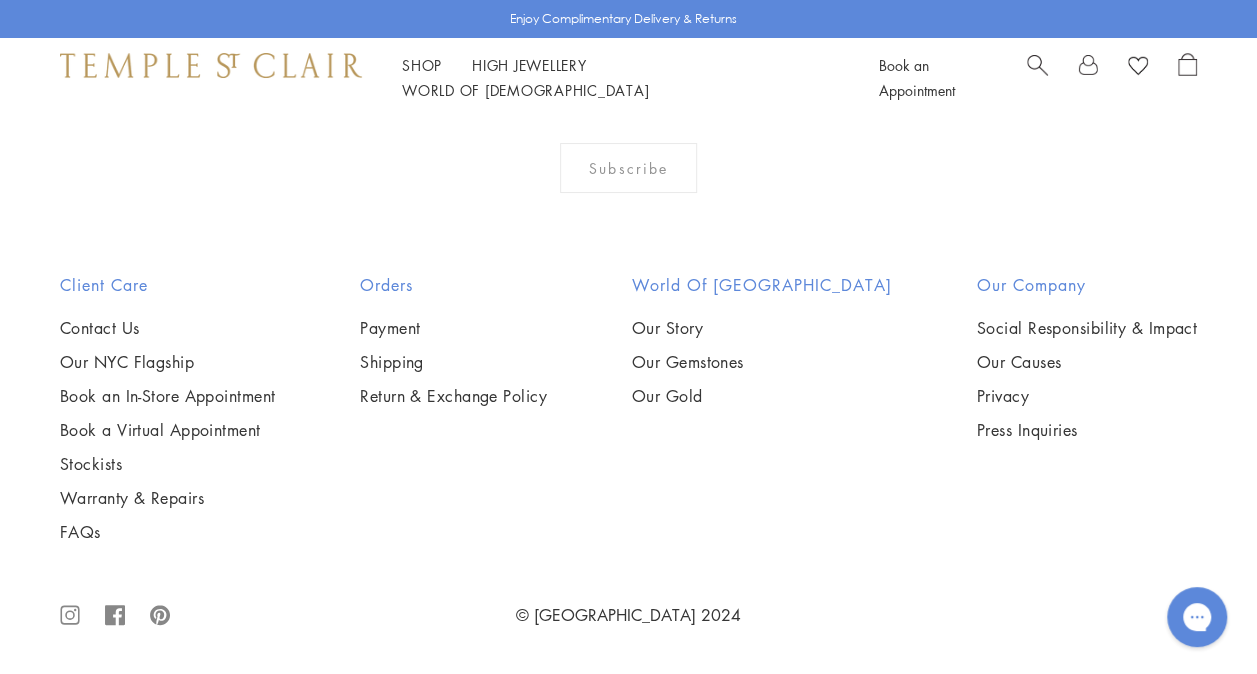 scroll, scrollTop: 9200, scrollLeft: 0, axis: vertical 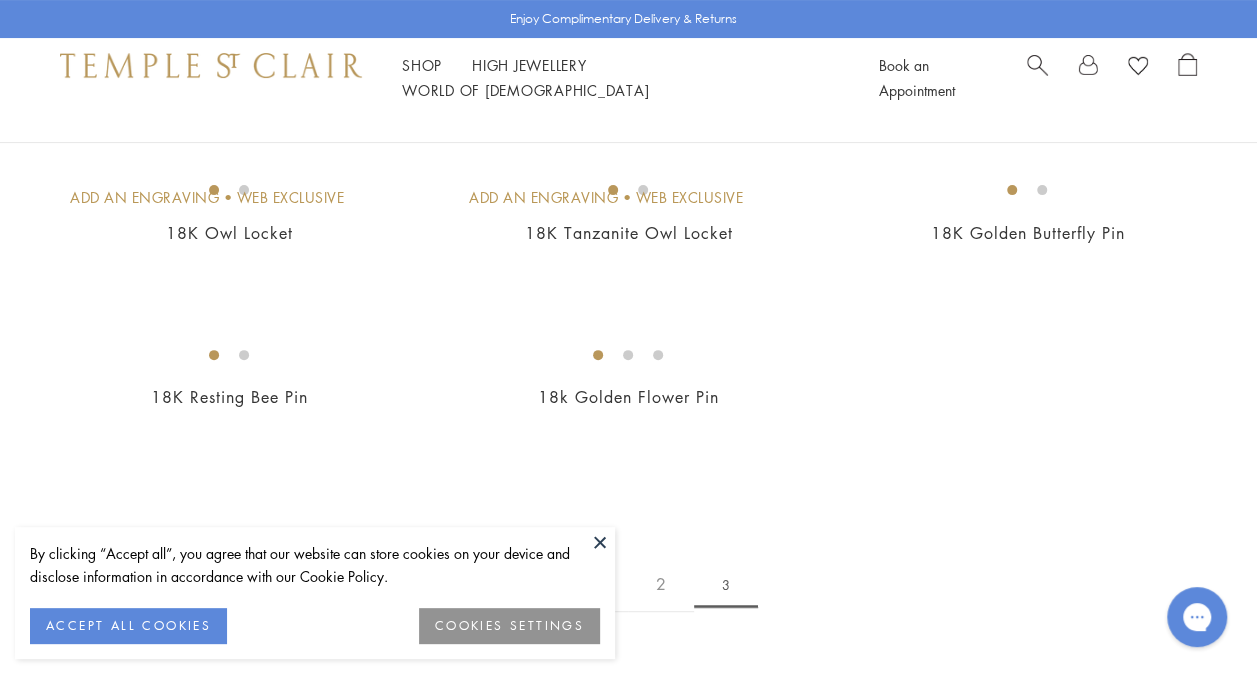 click at bounding box center [600, 542] 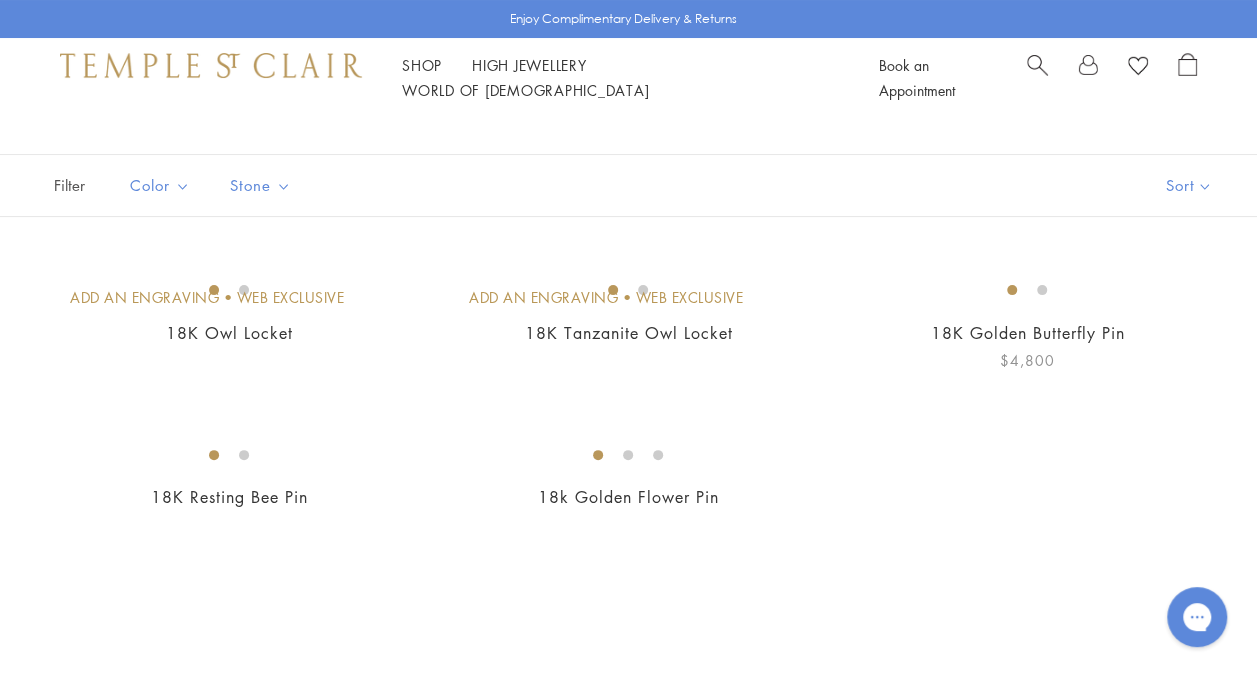 scroll, scrollTop: 0, scrollLeft: 0, axis: both 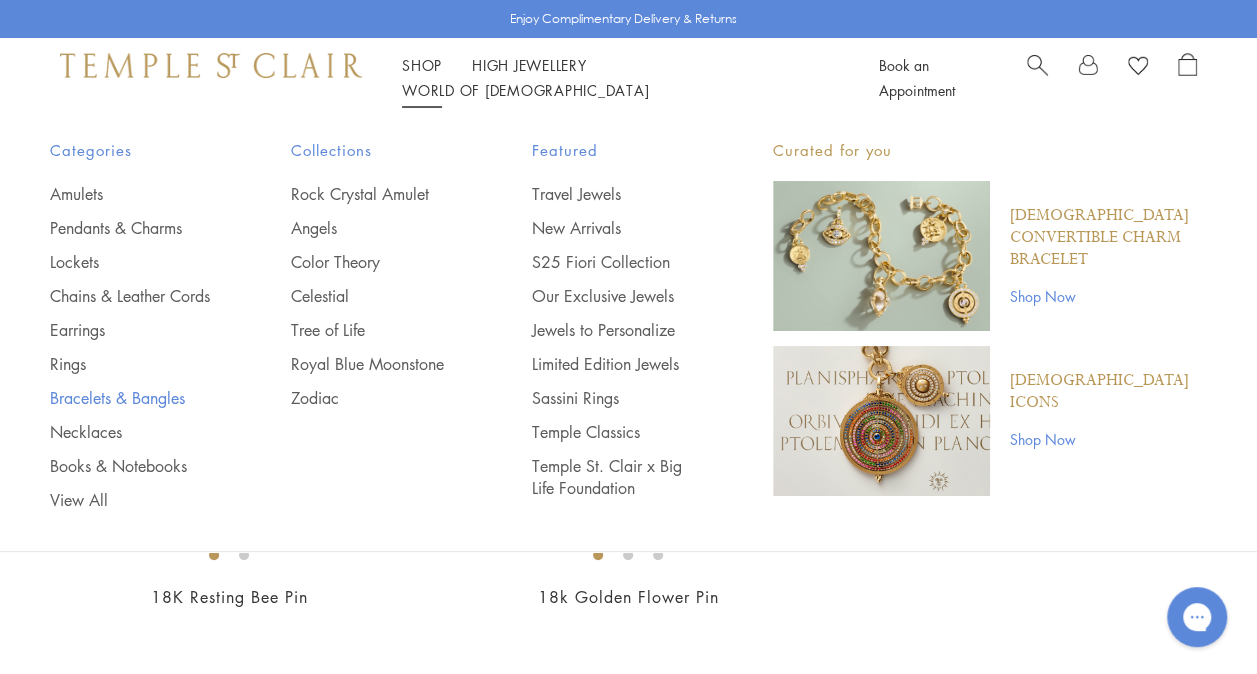 click on "Bracelets & Bangles" at bounding box center (130, 398) 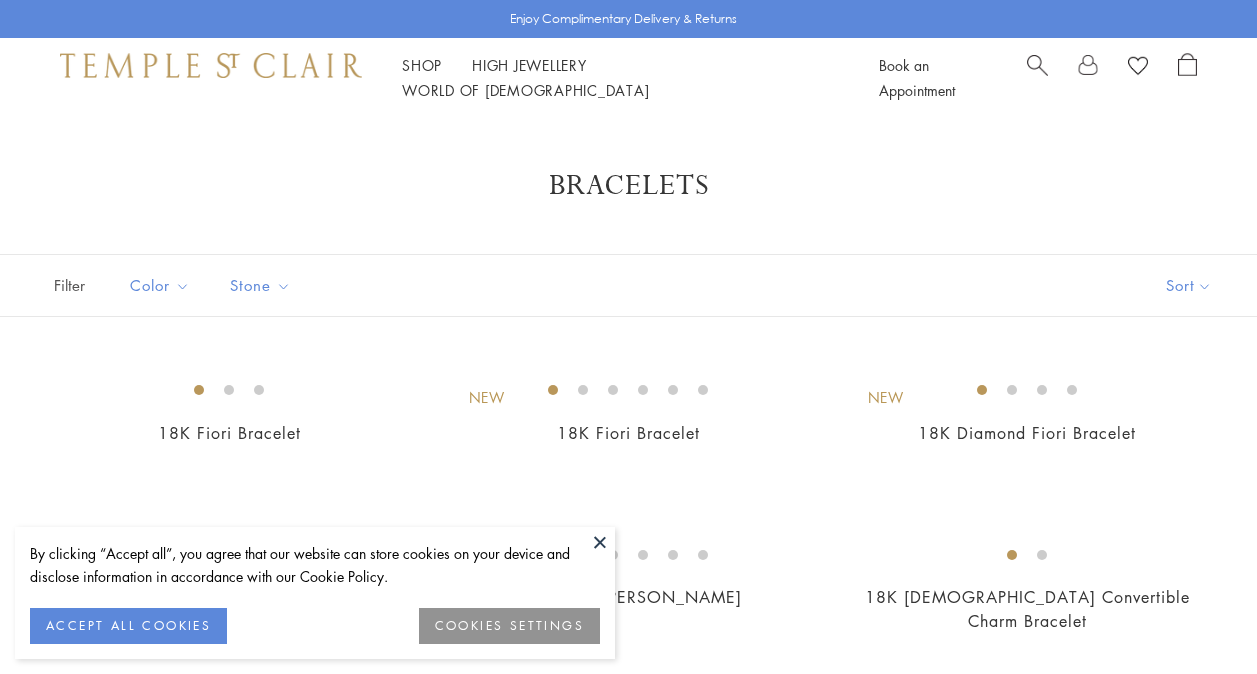 scroll, scrollTop: 200, scrollLeft: 0, axis: vertical 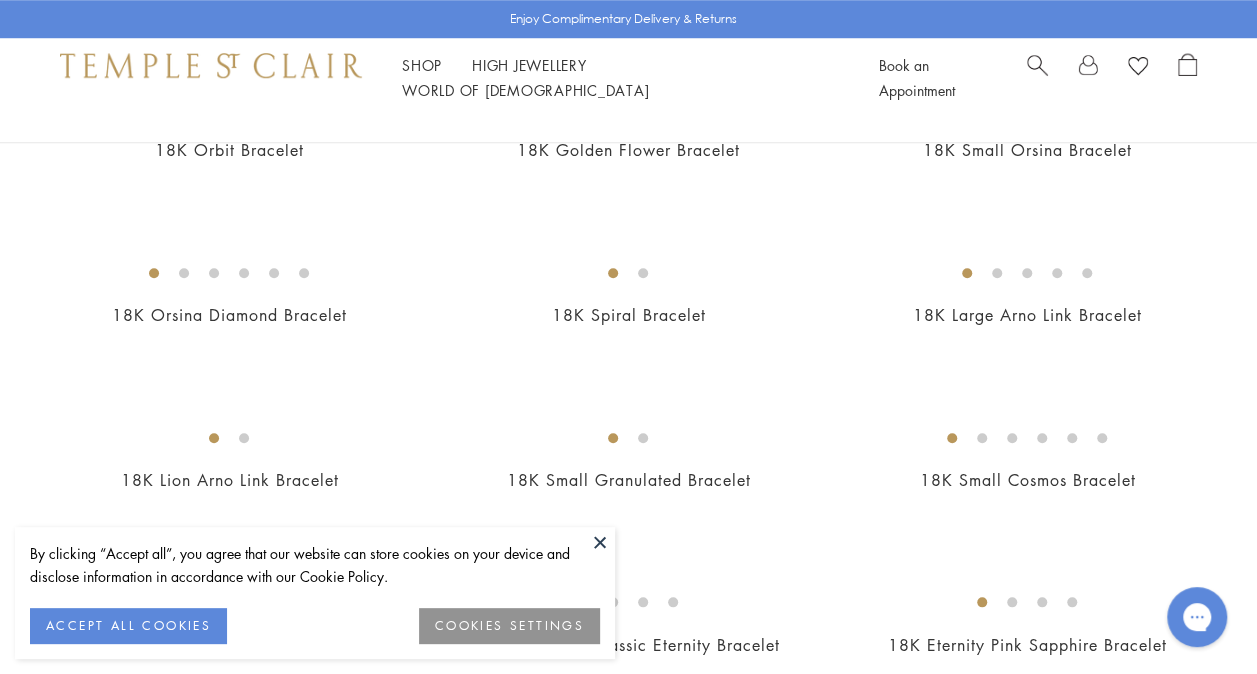 click at bounding box center [600, 542] 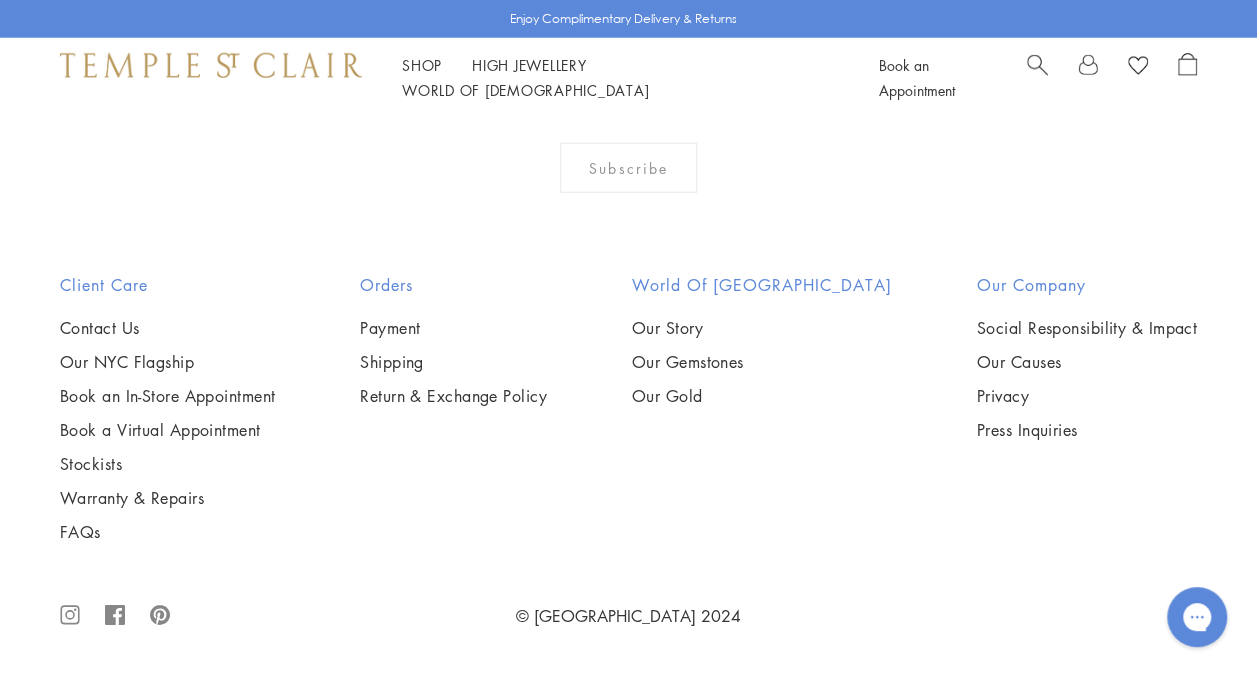 scroll, scrollTop: 6600, scrollLeft: 0, axis: vertical 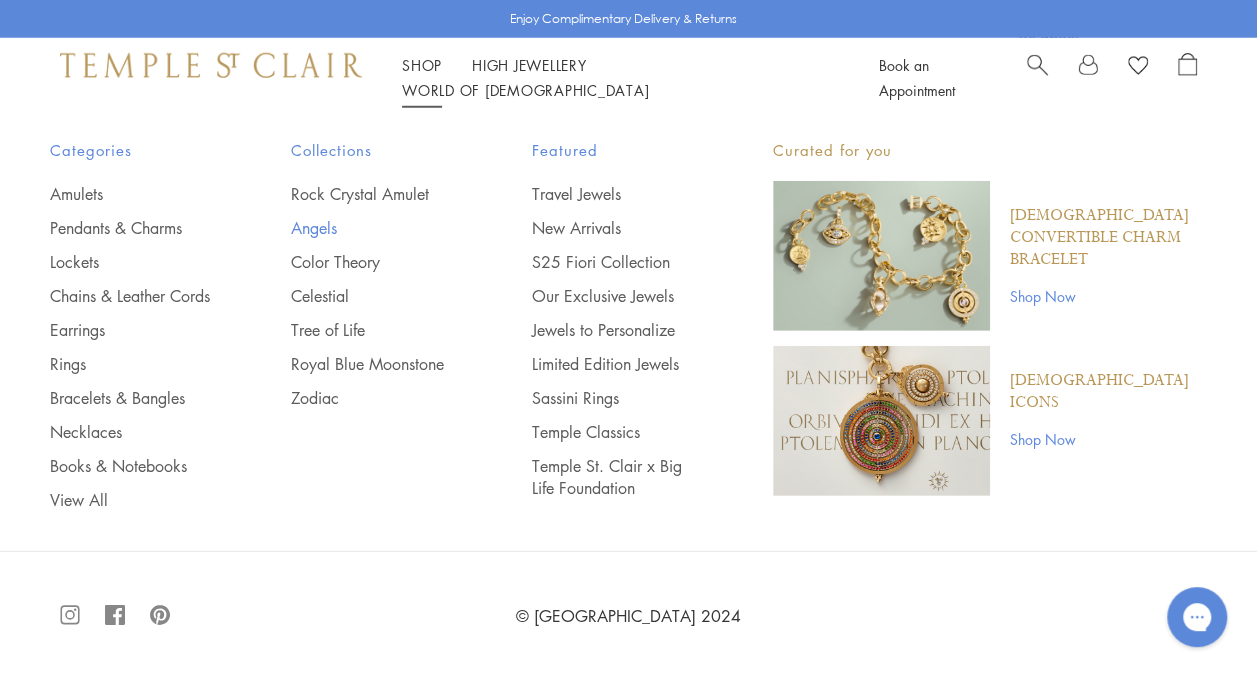 click on "Angels" at bounding box center [371, 228] 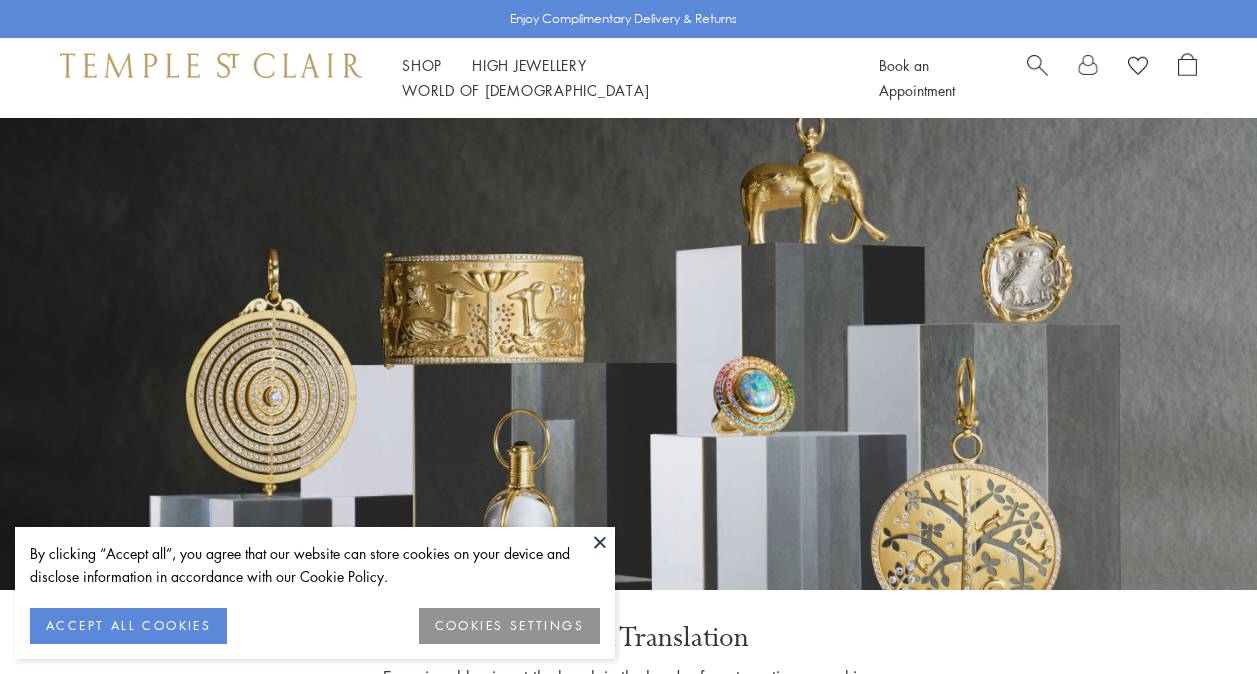 scroll, scrollTop: 0, scrollLeft: 0, axis: both 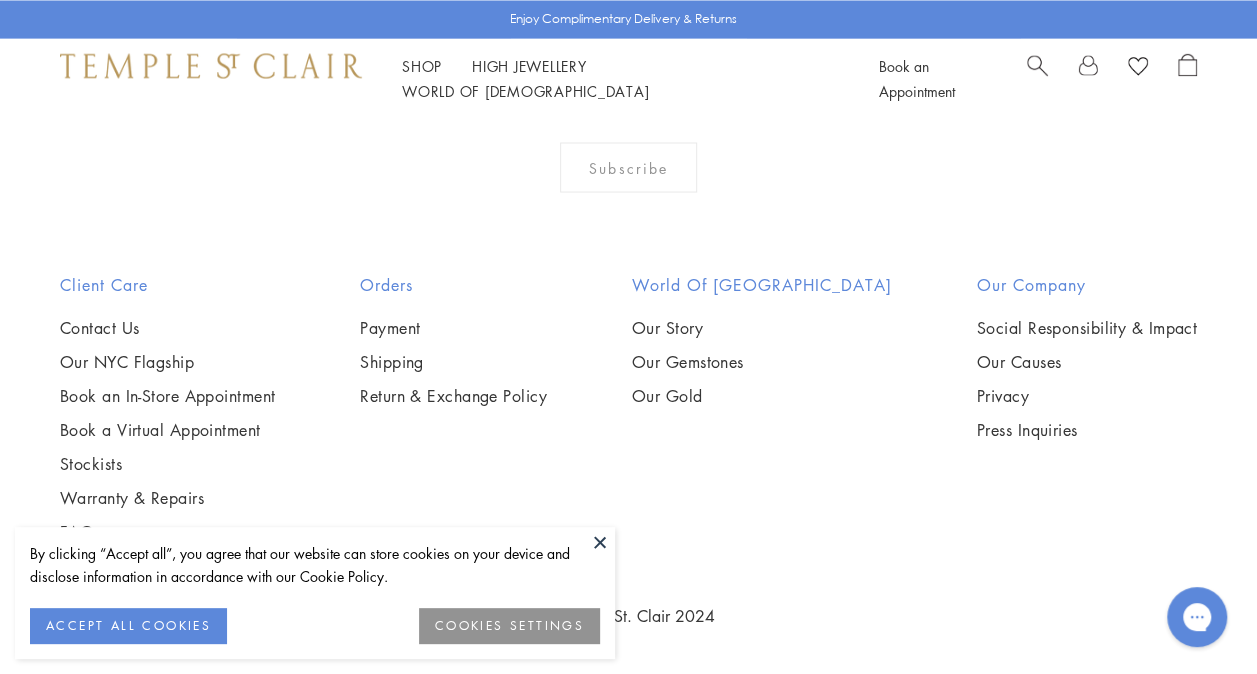 click at bounding box center (600, 542) 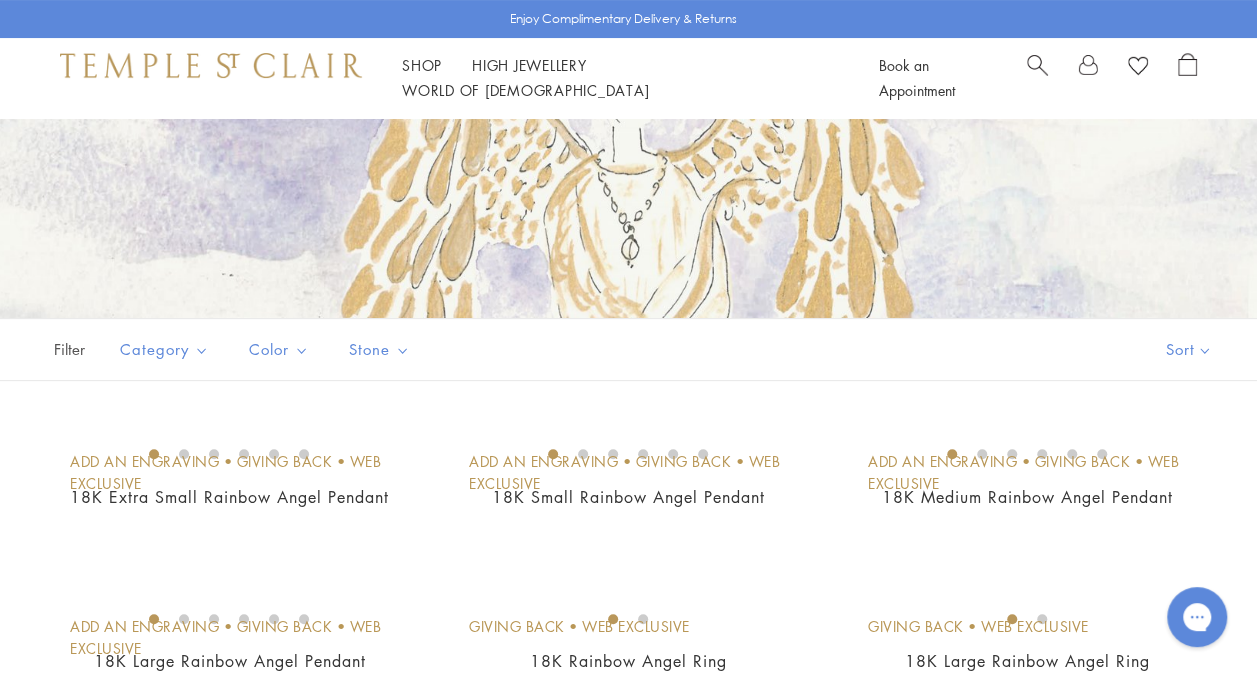 scroll, scrollTop: 0, scrollLeft: 0, axis: both 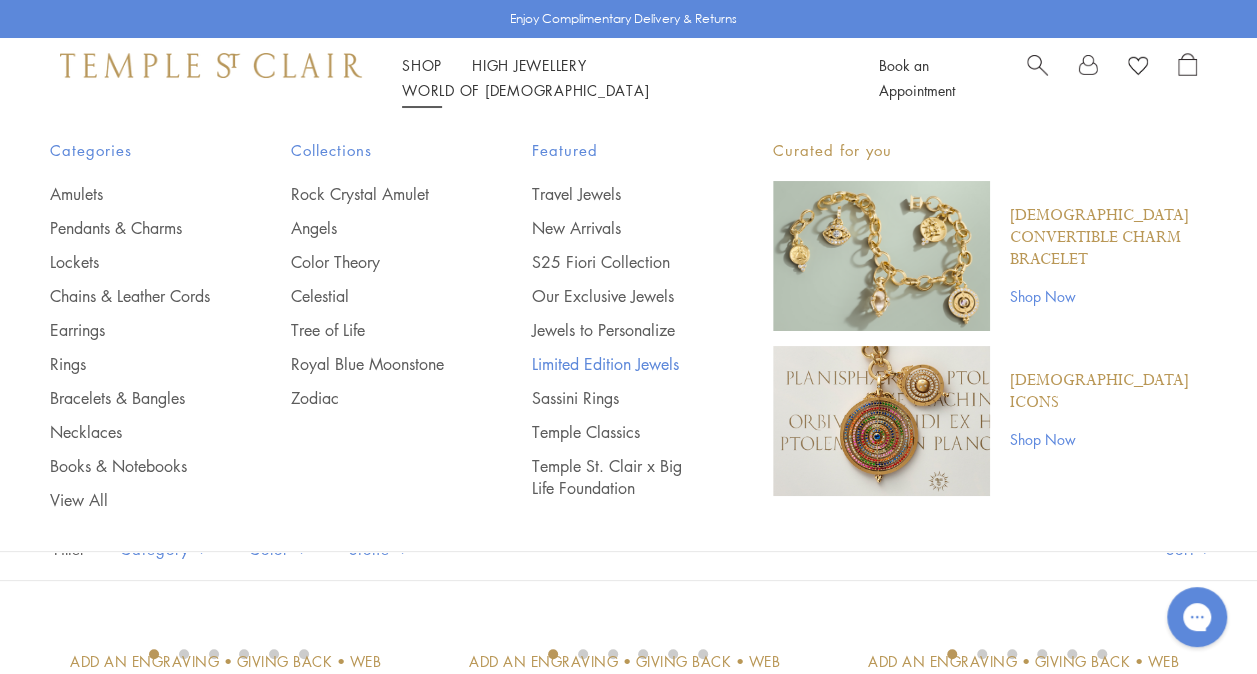 click on "Limited Edition Jewels" at bounding box center (612, 364) 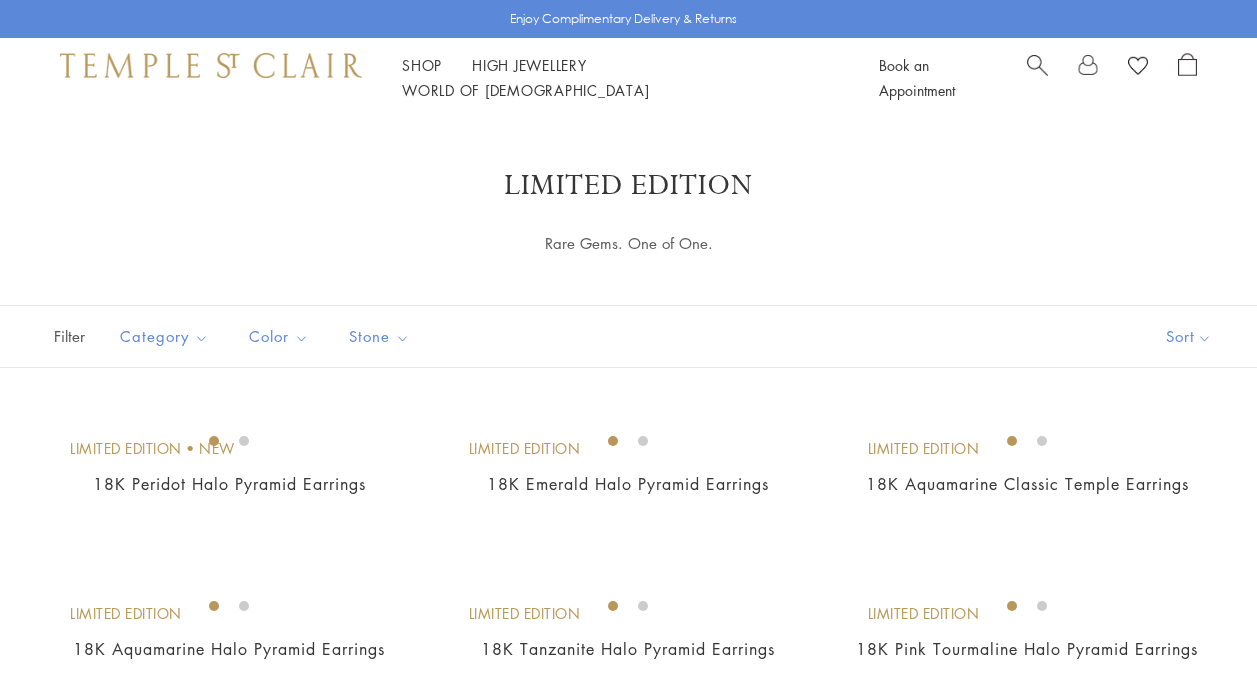 scroll, scrollTop: 400, scrollLeft: 0, axis: vertical 